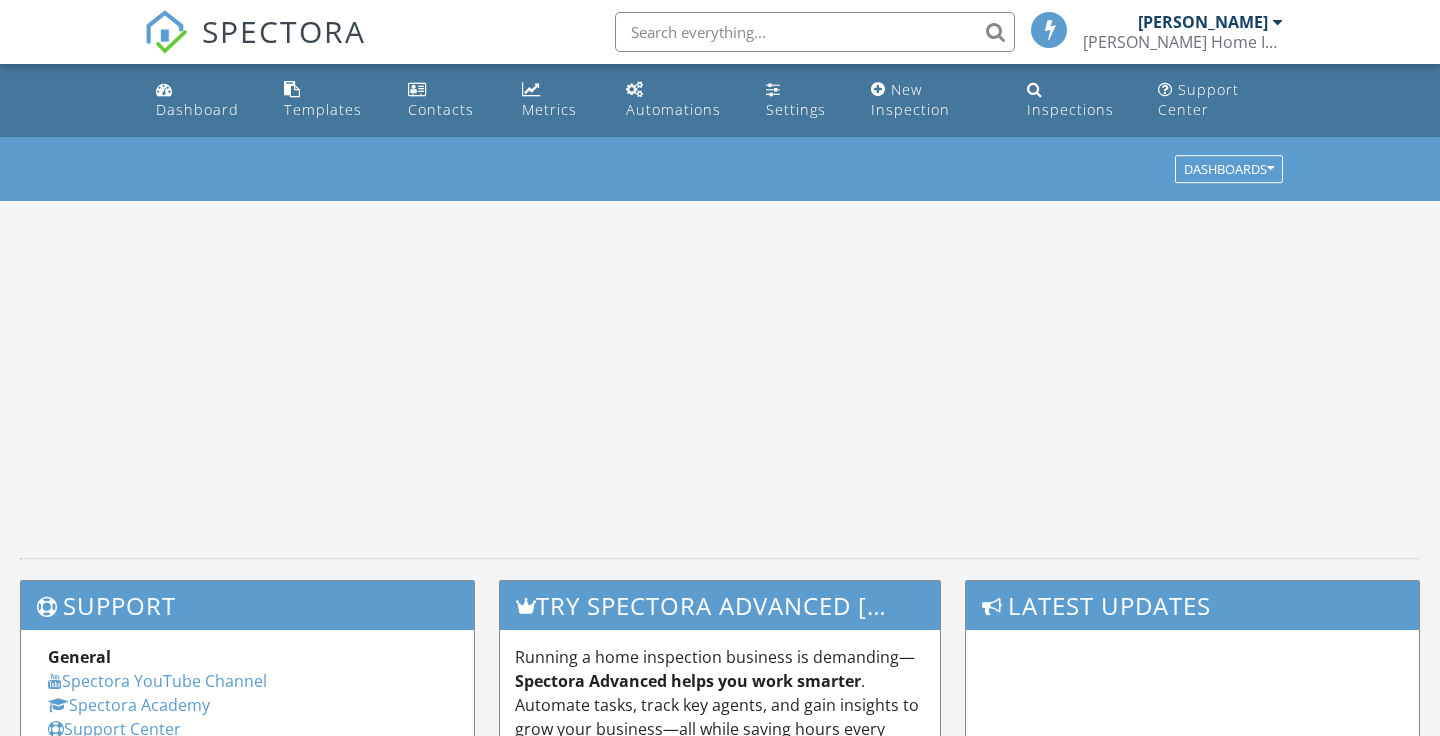 scroll, scrollTop: 0, scrollLeft: 0, axis: both 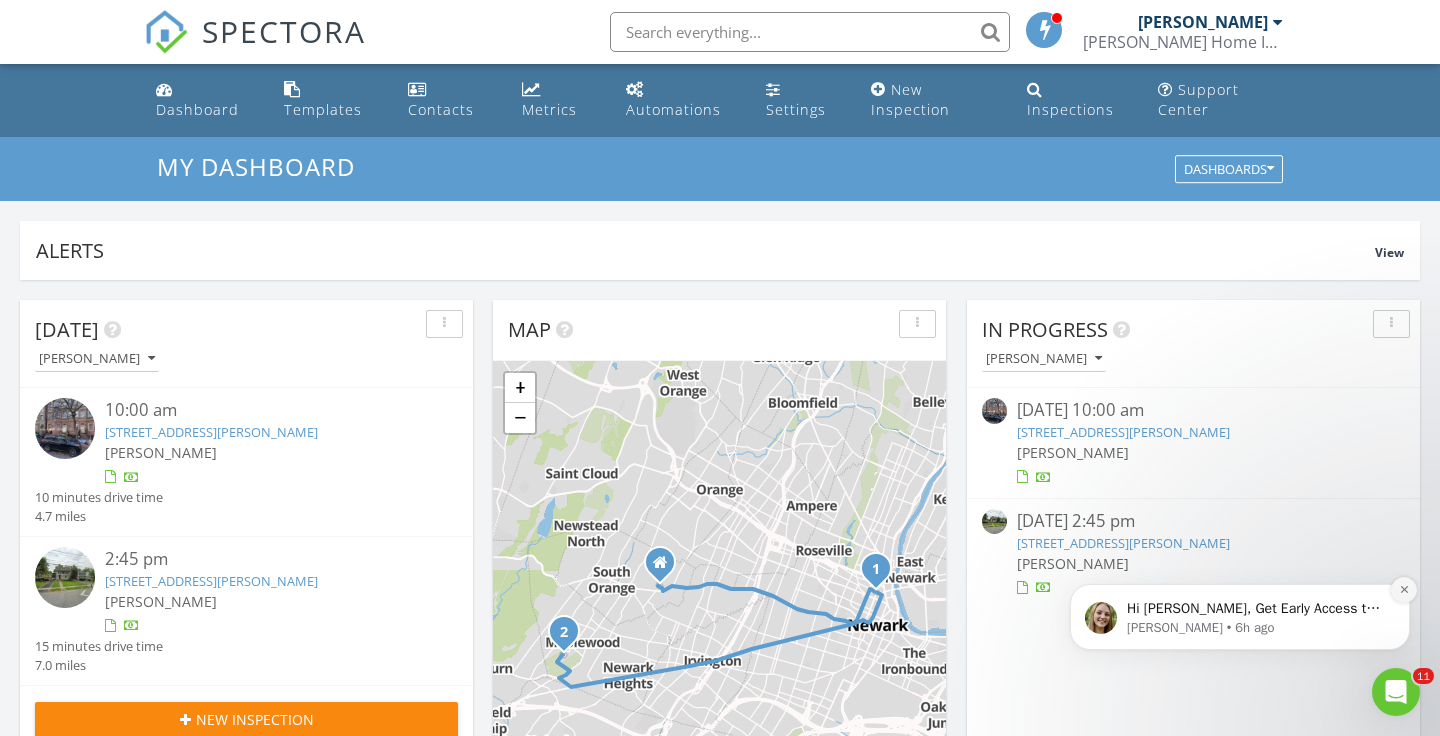 click 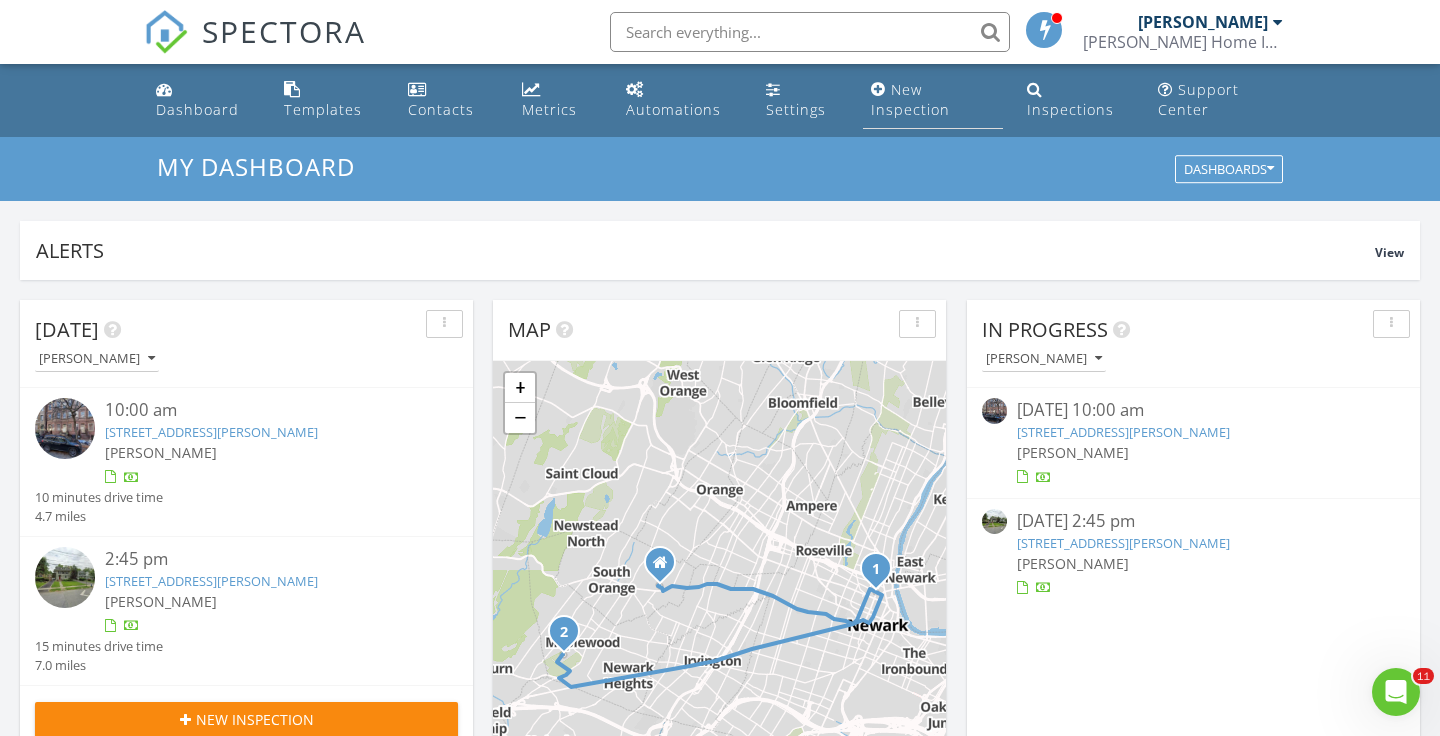 click on "New Inspection" at bounding box center (910, 99) 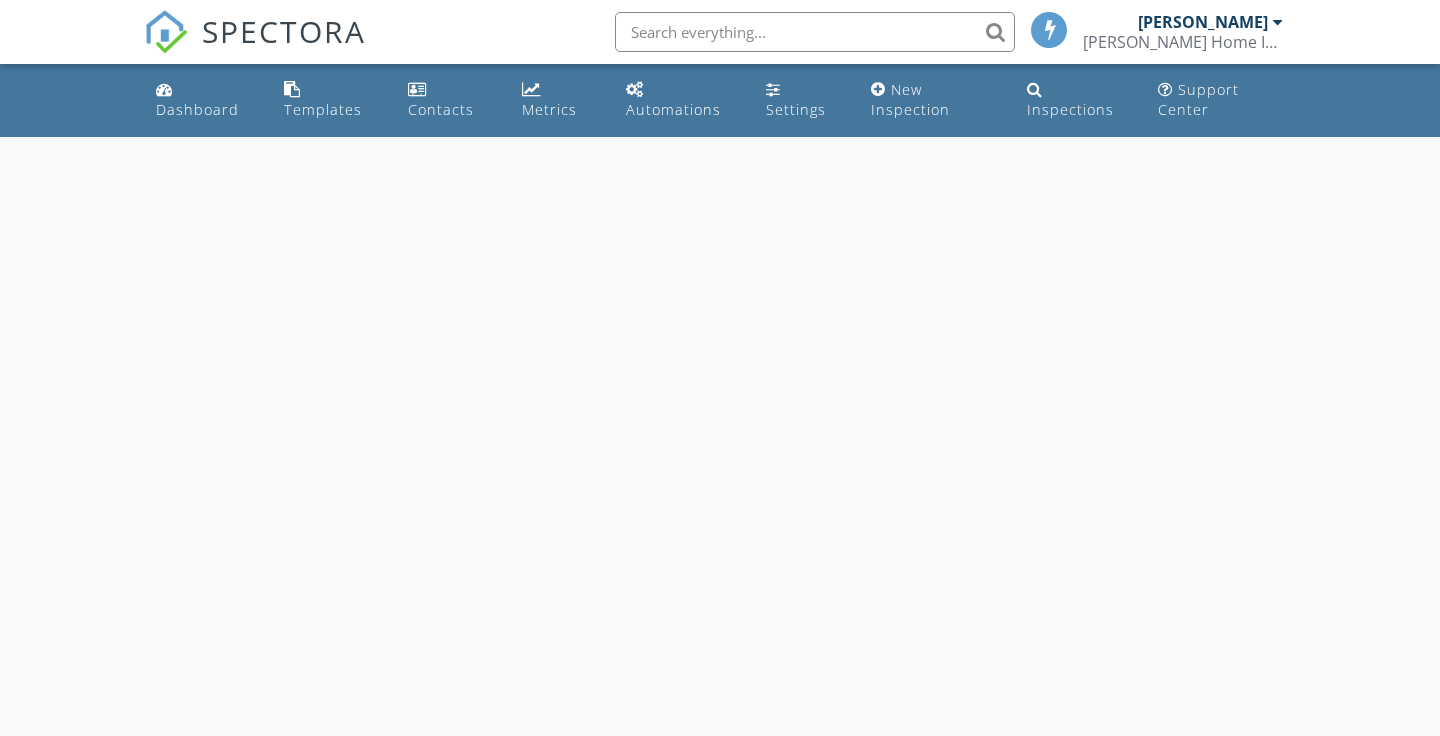 scroll, scrollTop: 0, scrollLeft: 0, axis: both 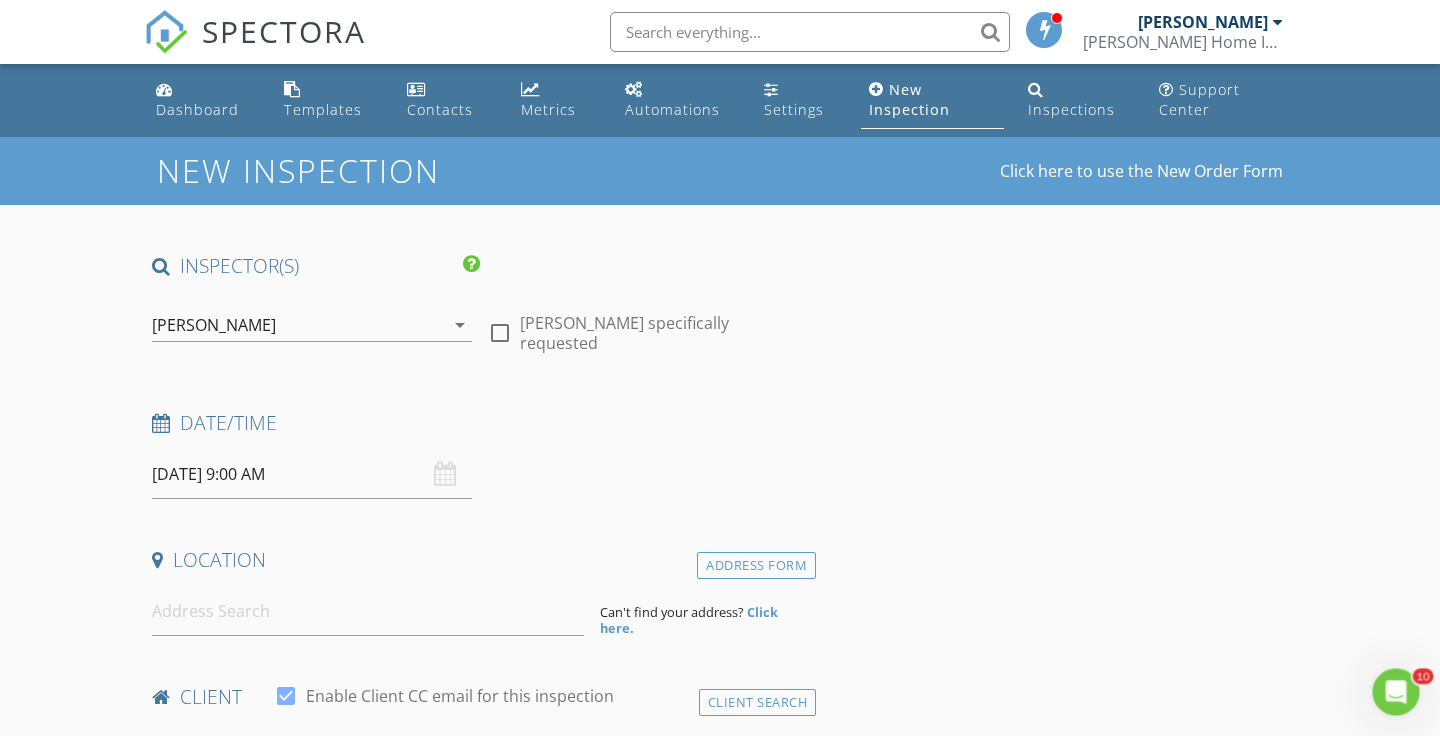 click on "07/12/2025 9:00 AM" at bounding box center [312, 474] 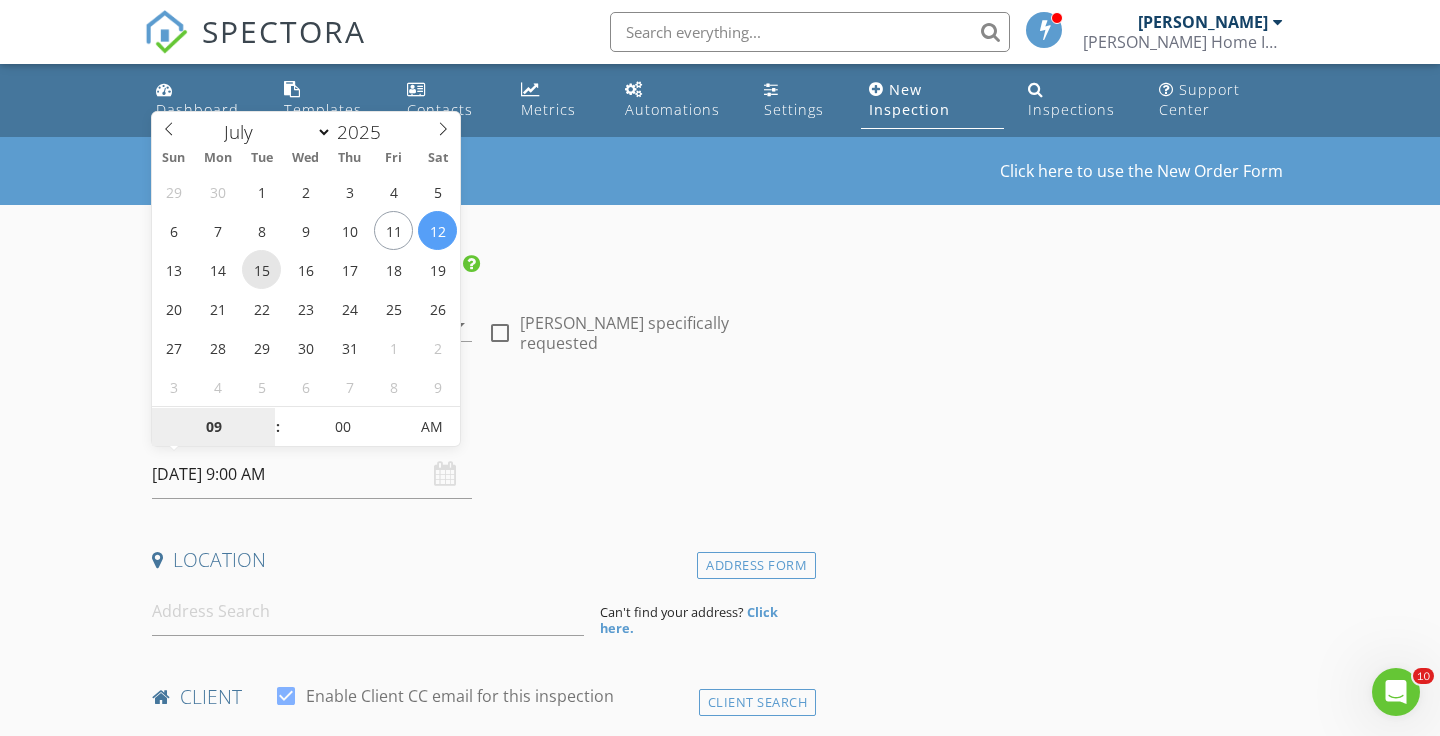 type on "07/15/2025 9:00 AM" 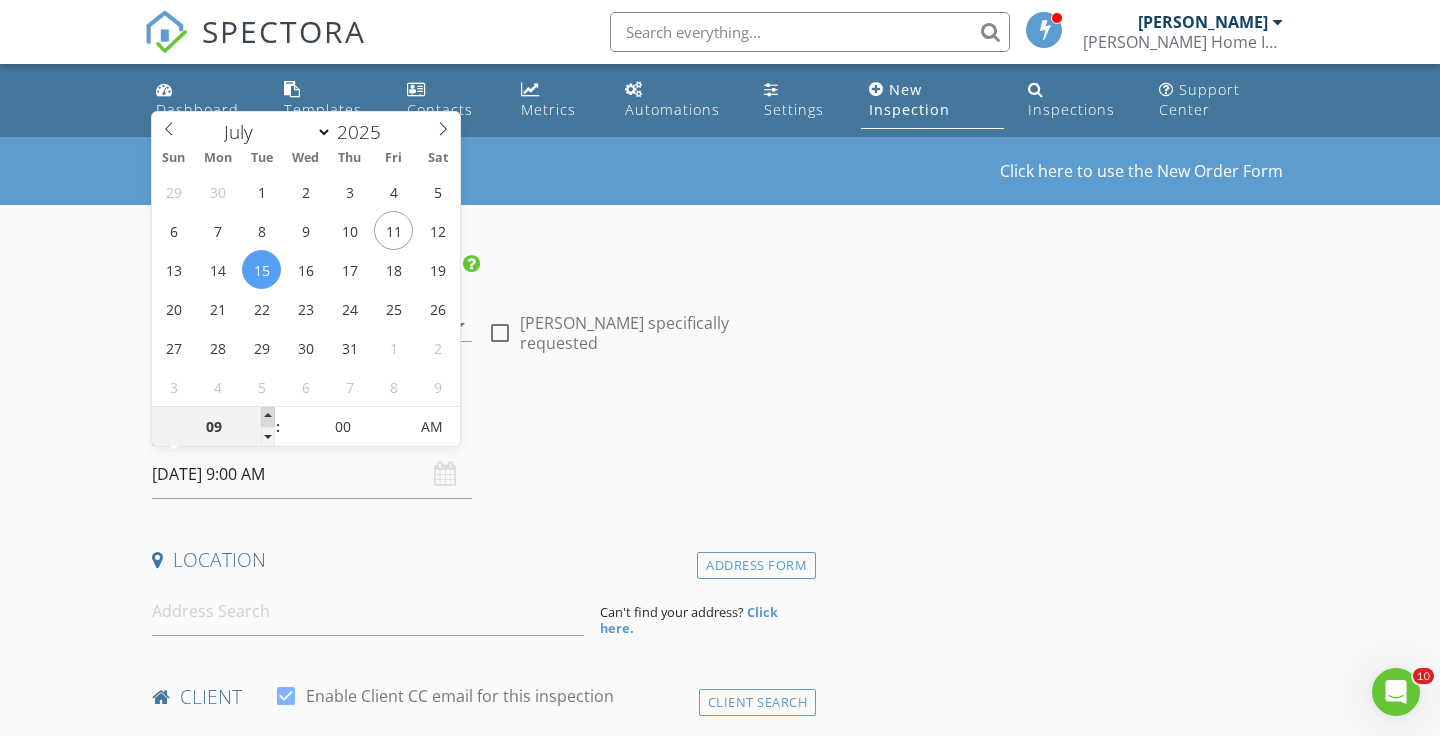 type on "10" 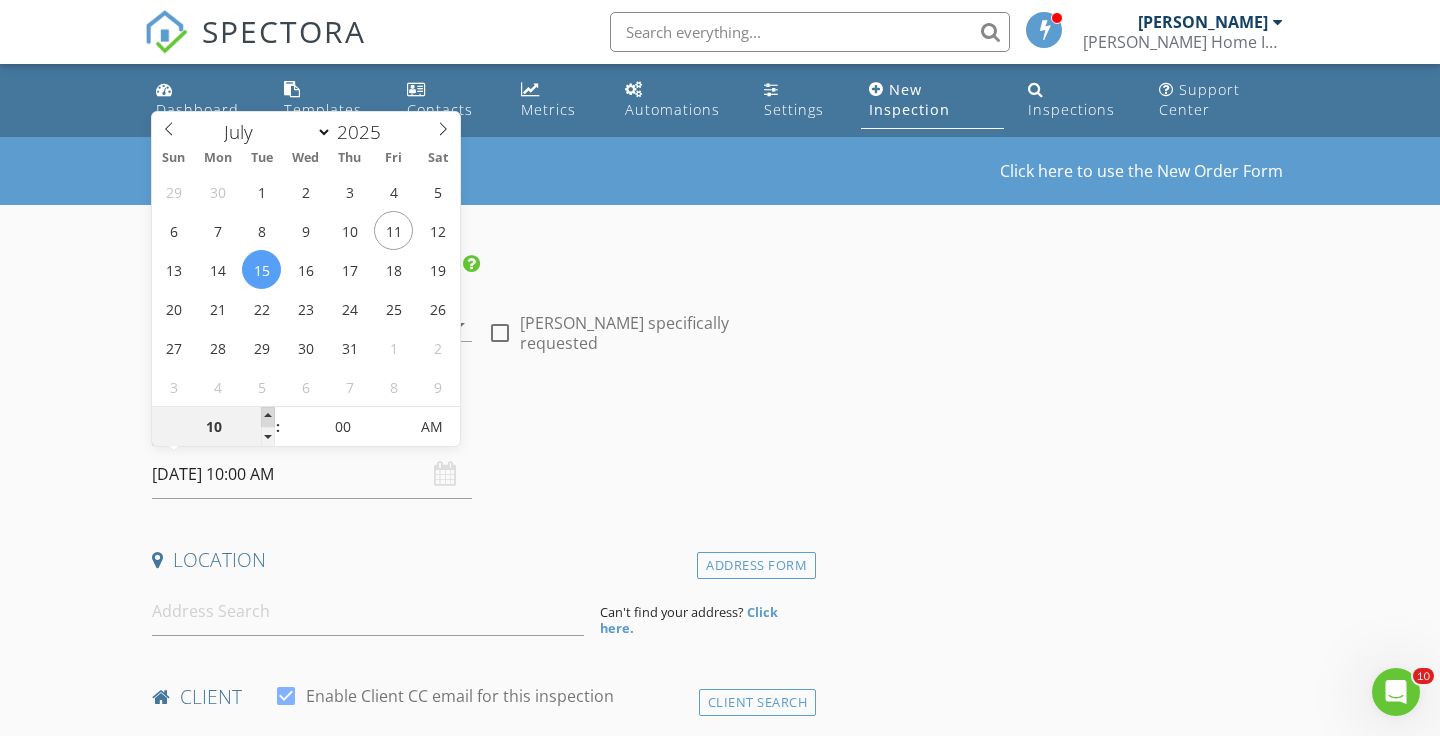click at bounding box center (268, 417) 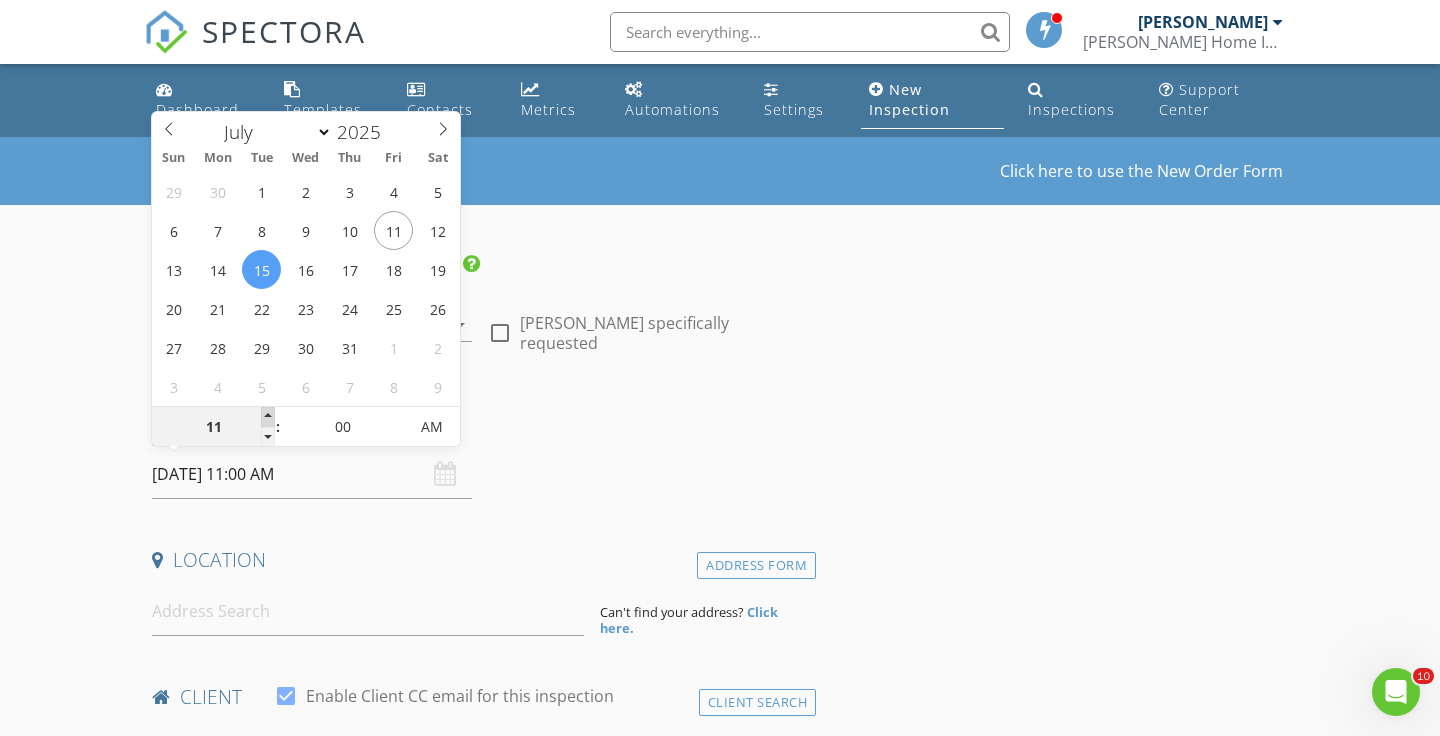 click at bounding box center [268, 417] 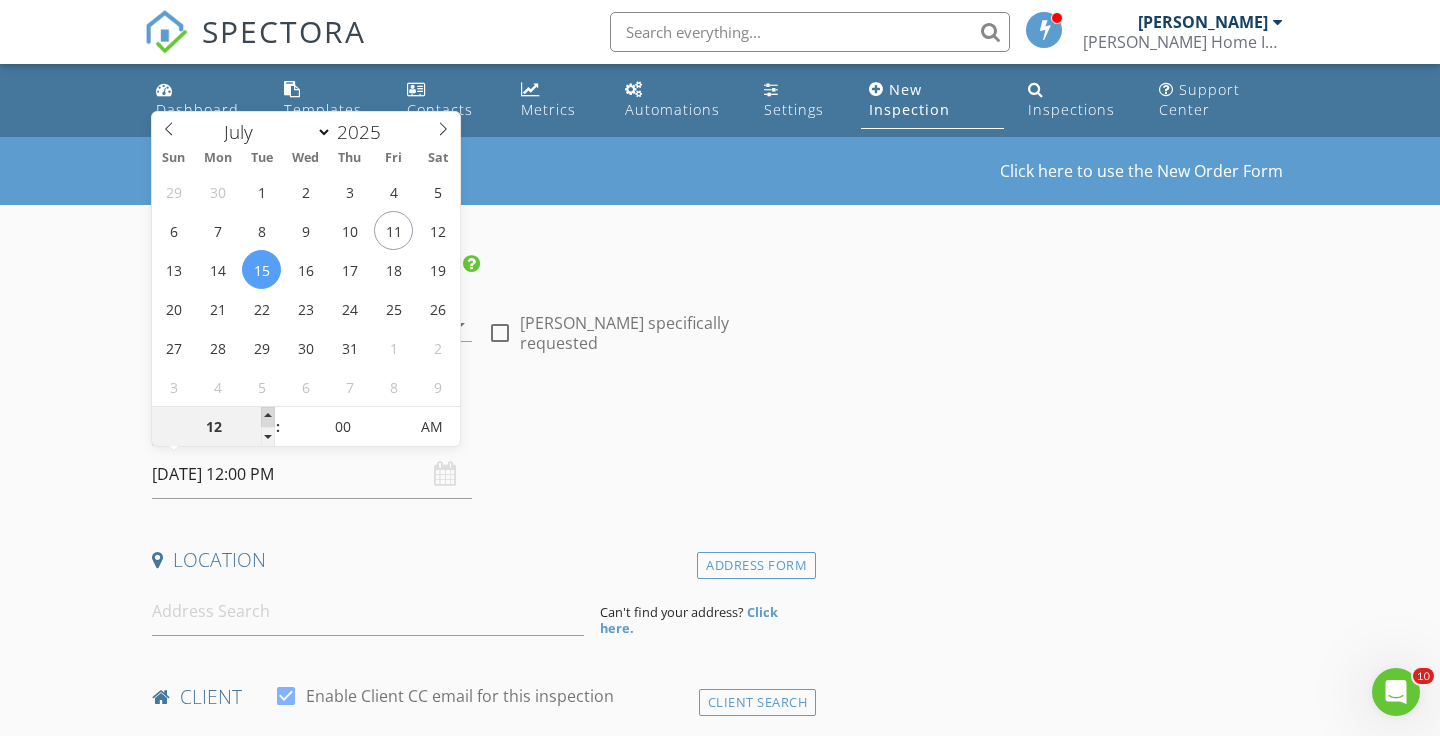 click at bounding box center (268, 417) 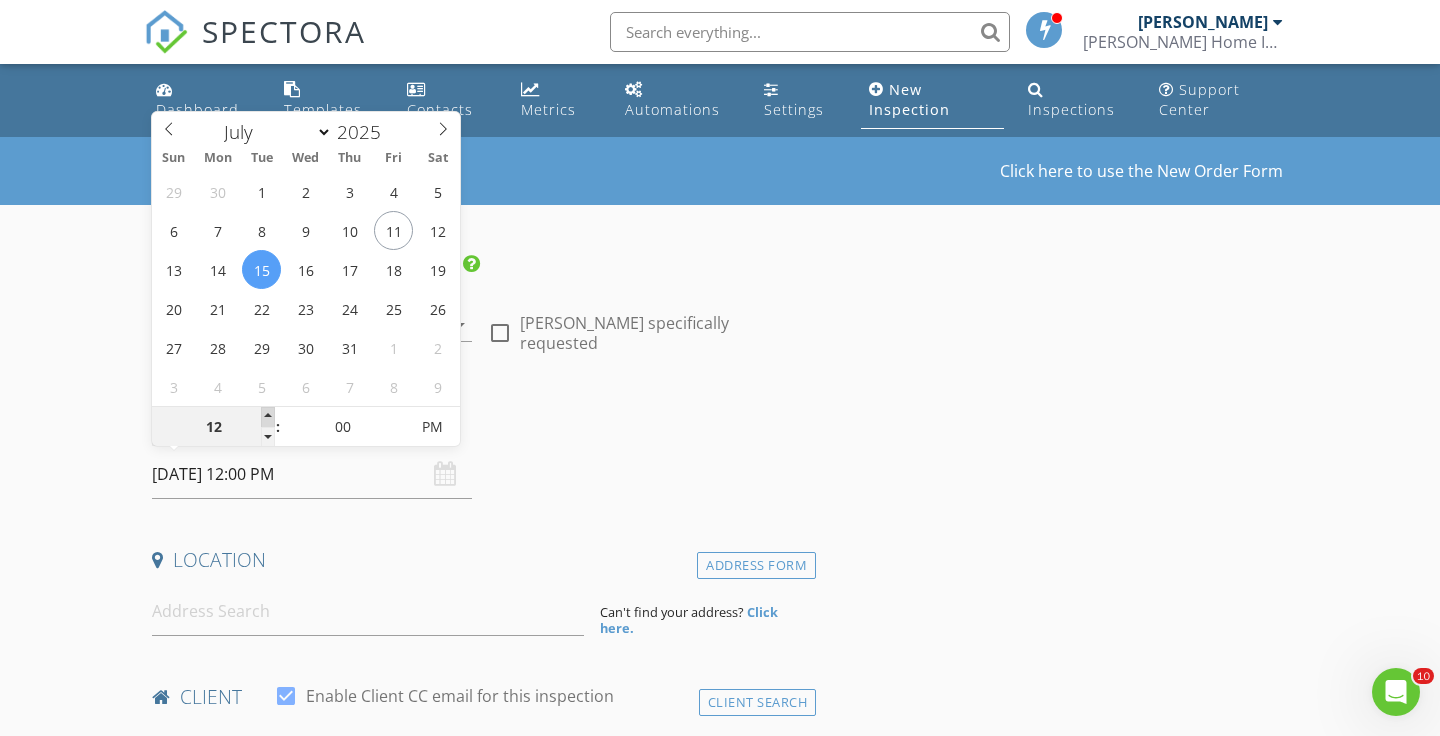 type on "01" 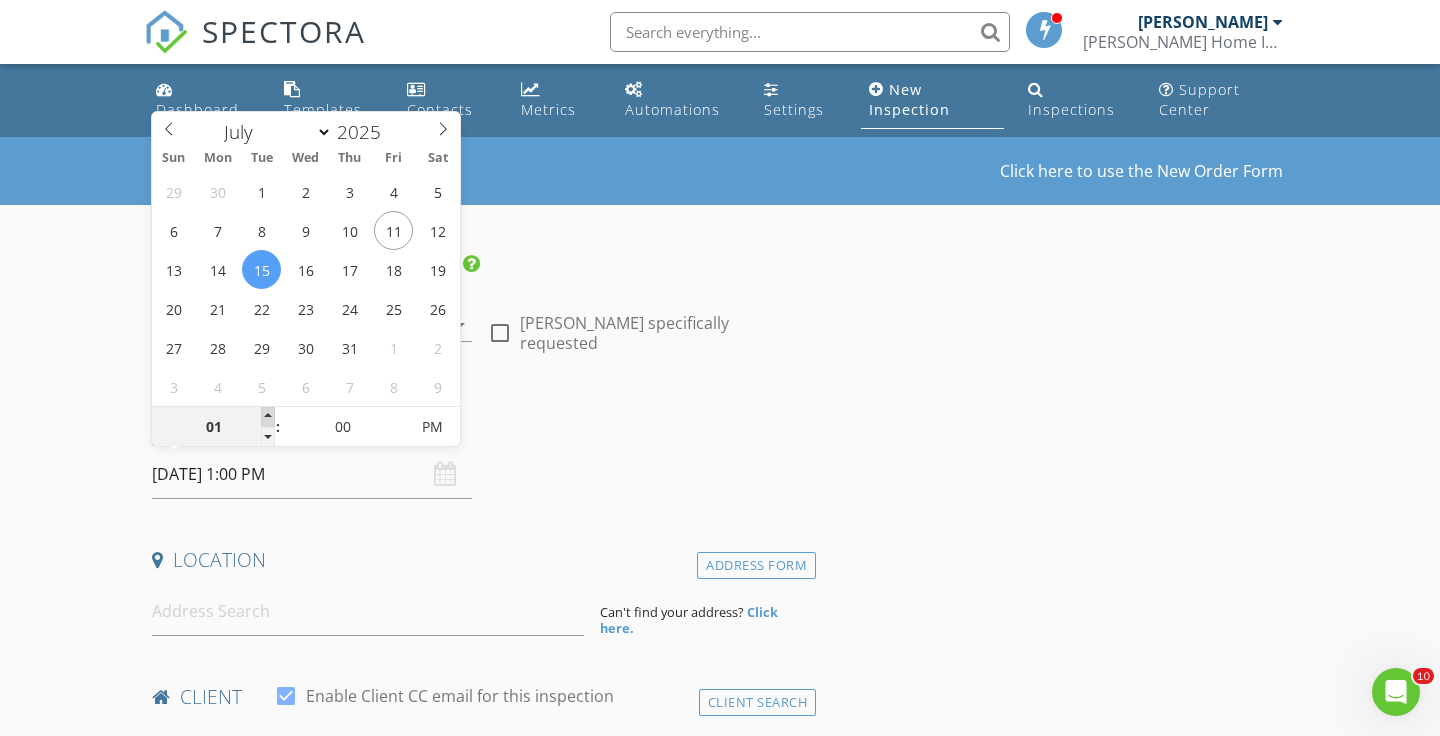 click at bounding box center (268, 417) 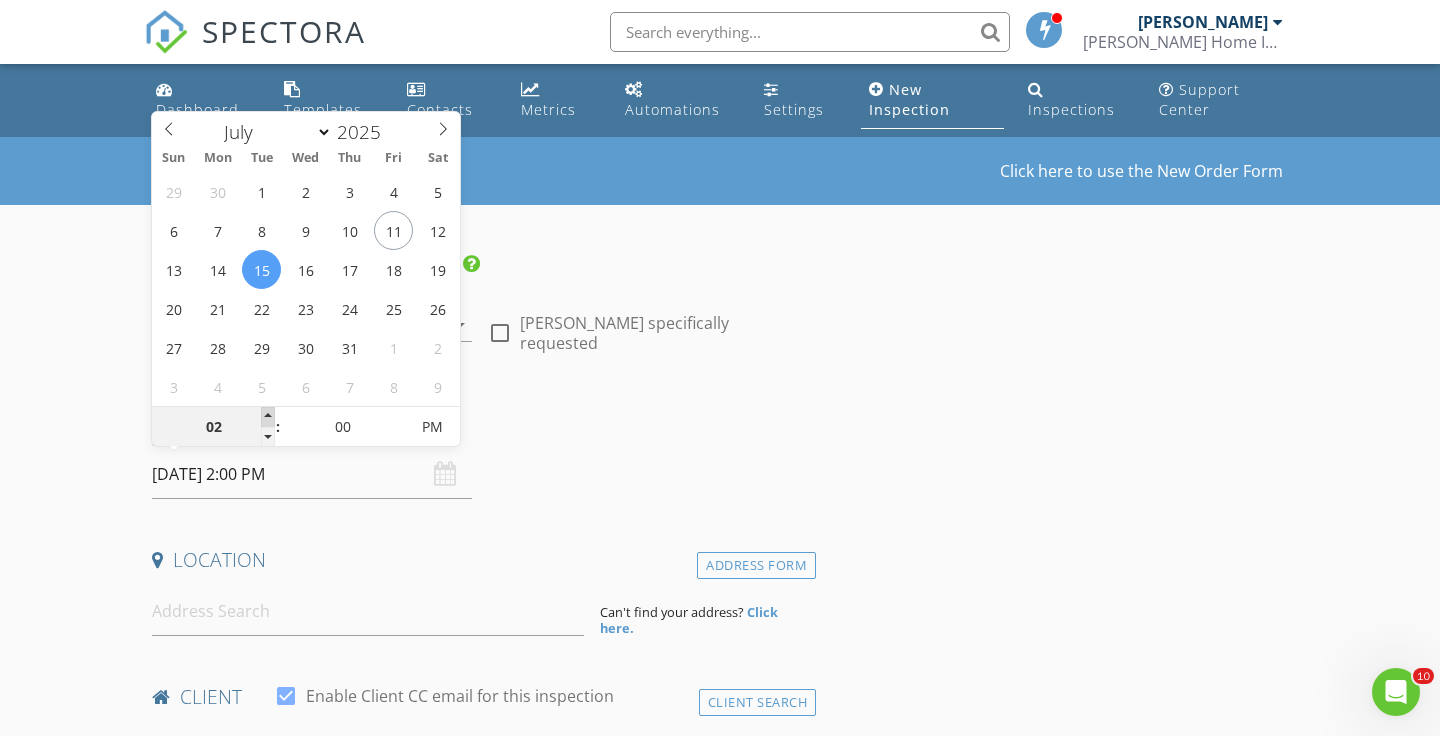 click at bounding box center (268, 417) 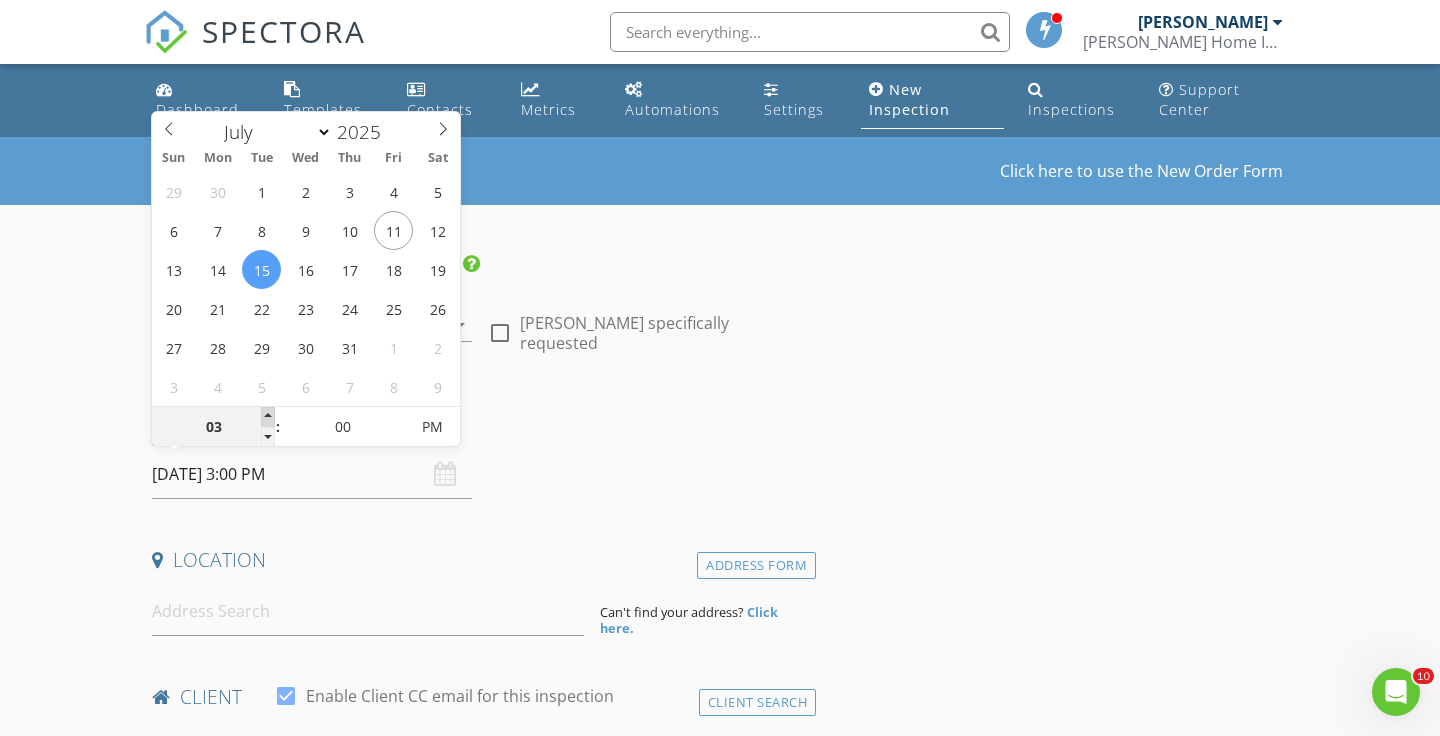 click at bounding box center (268, 417) 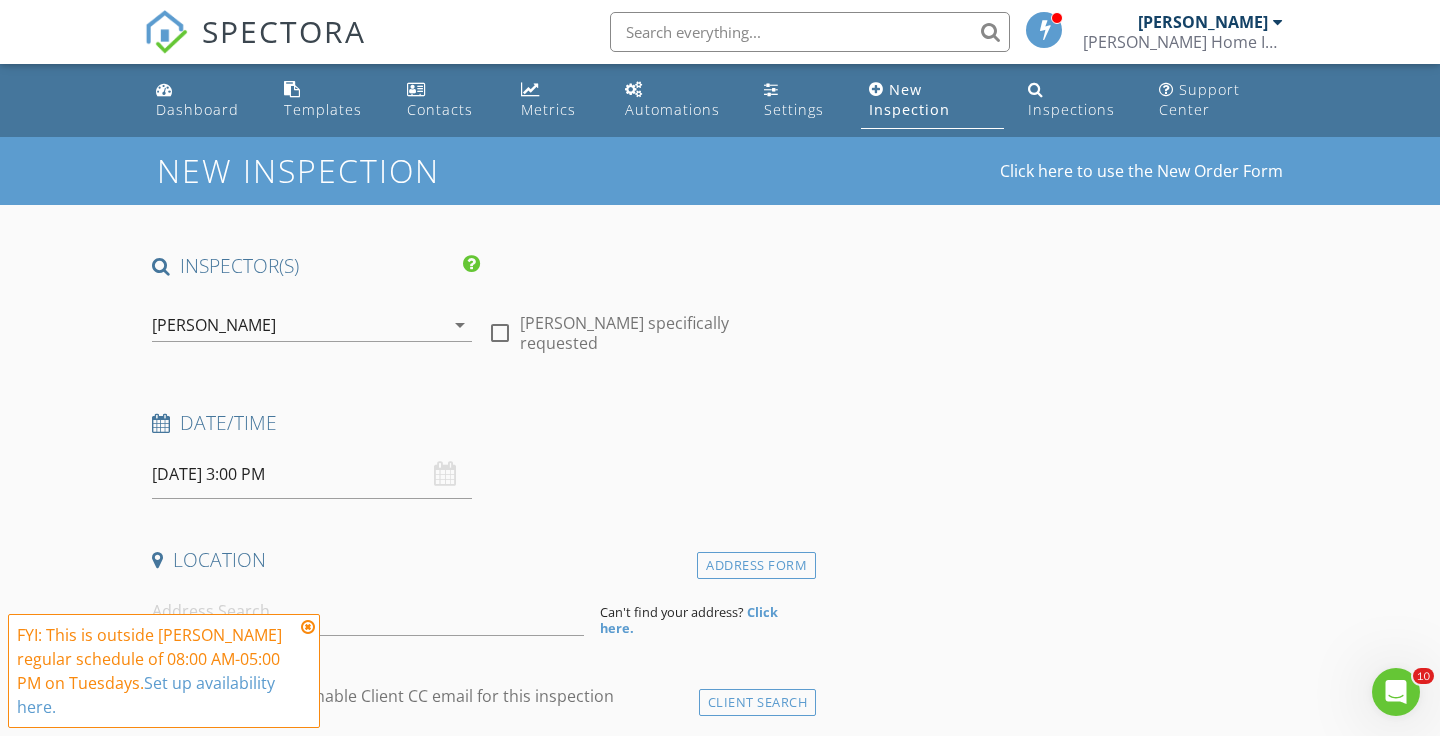 click at bounding box center (308, 627) 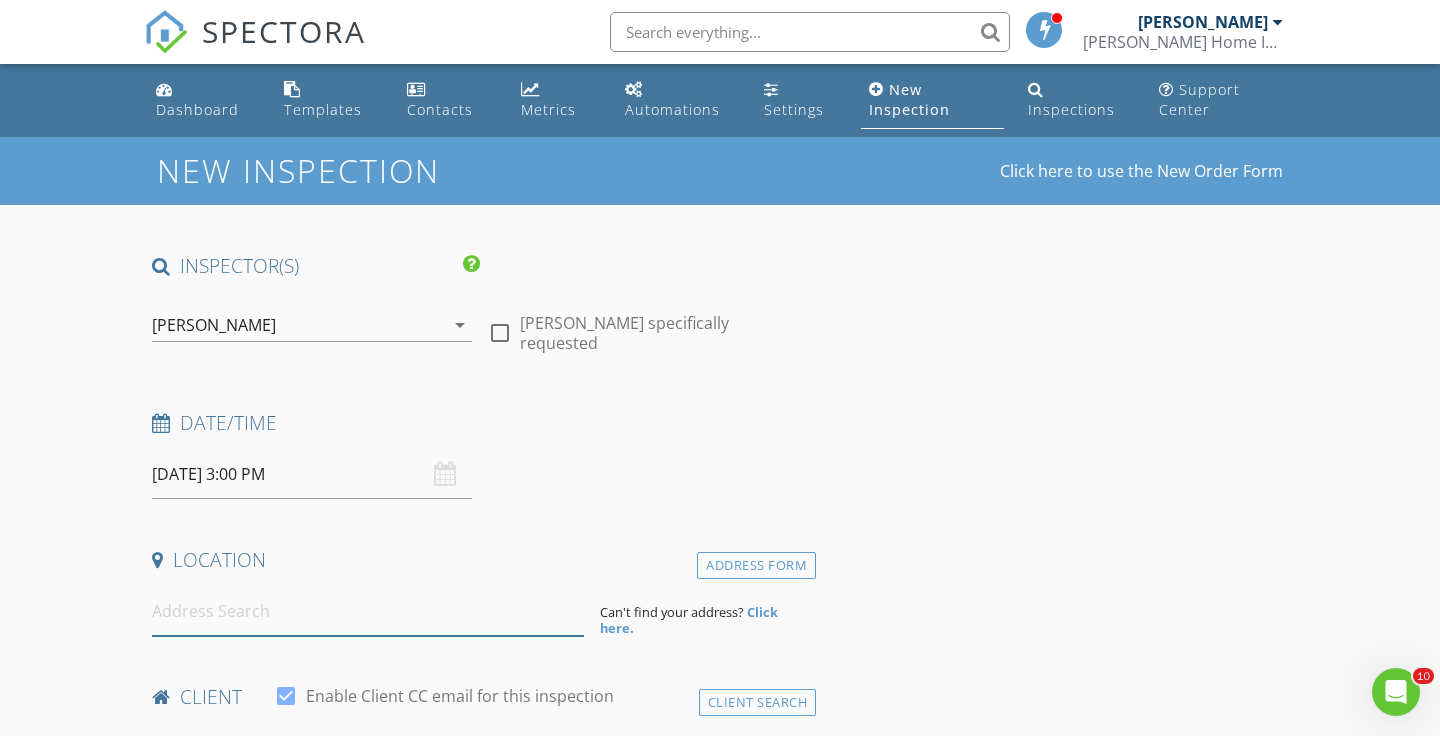 click at bounding box center (368, 611) 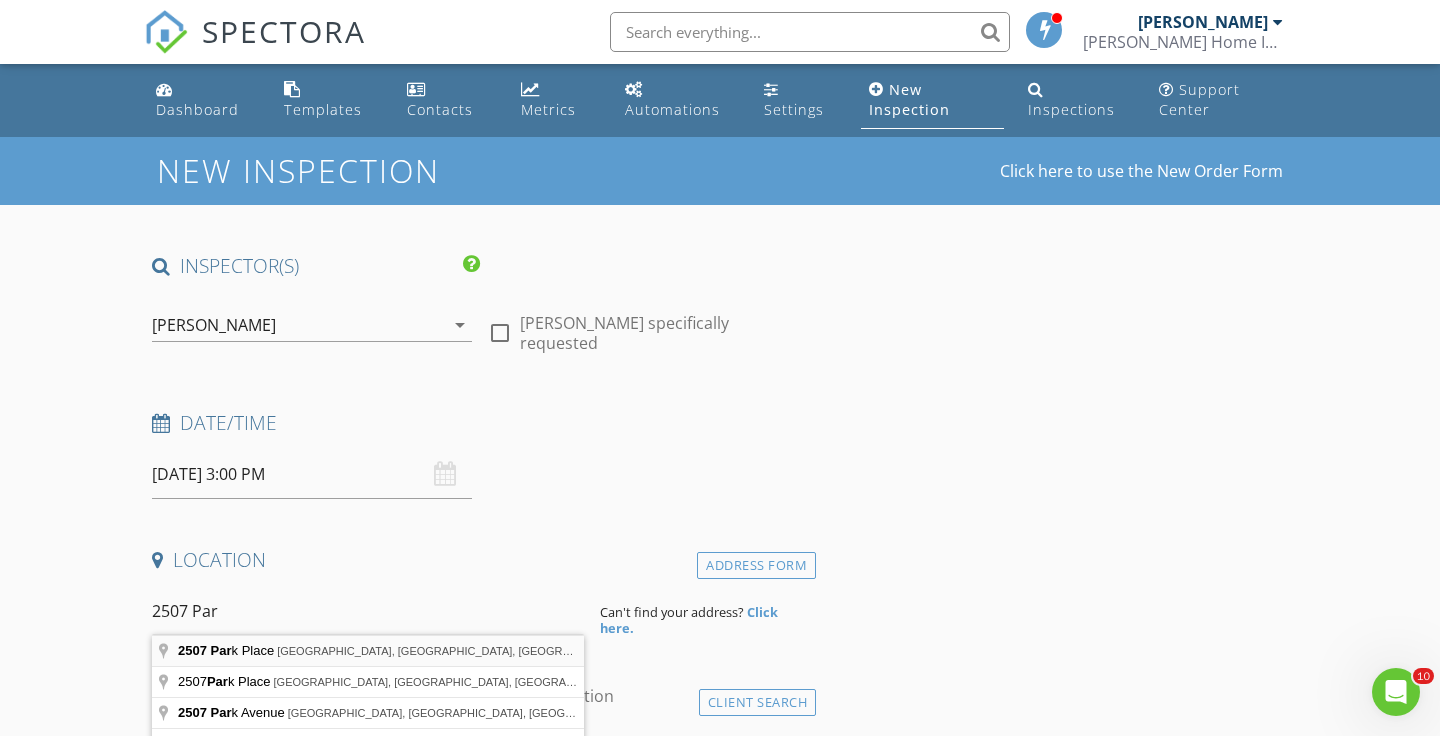 type on "2507 Park Place, Springfield, NJ, USA" 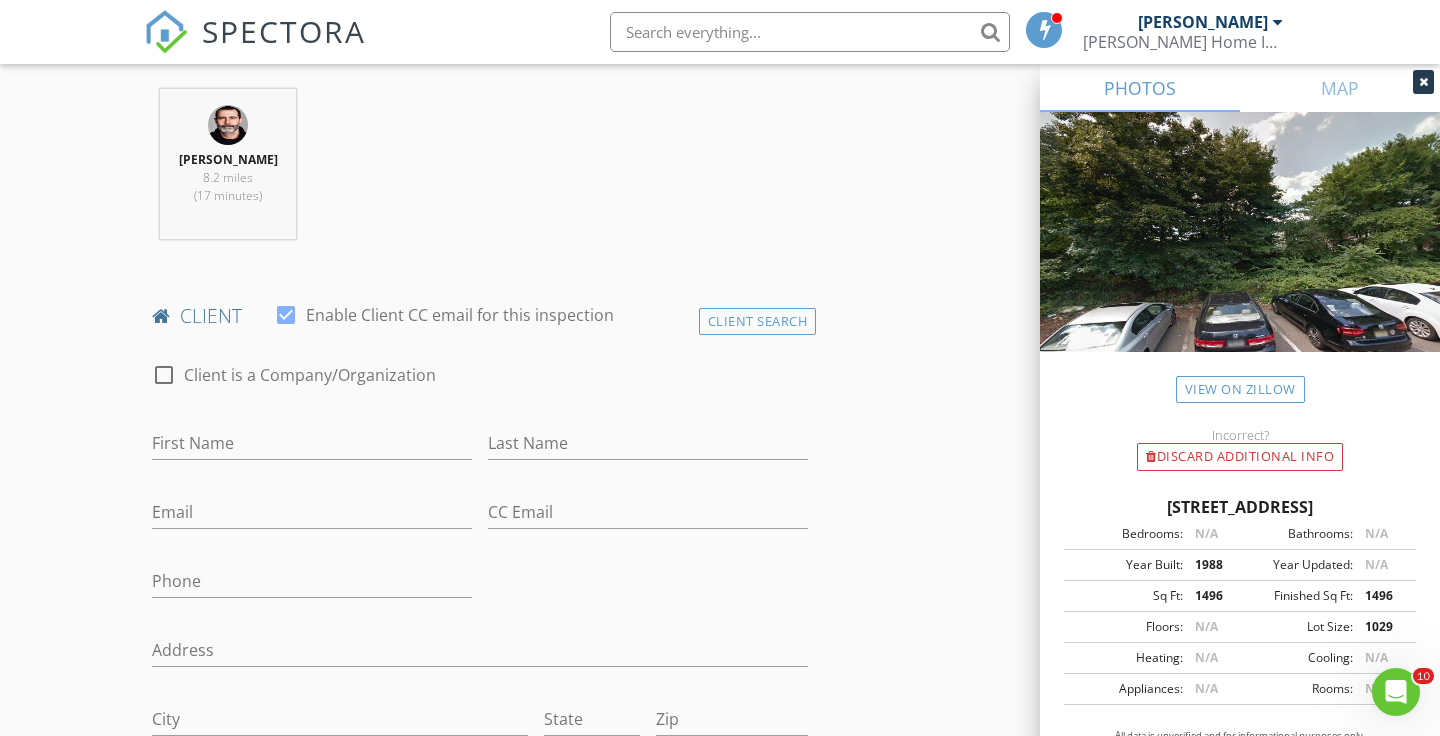 scroll, scrollTop: 806, scrollLeft: 0, axis: vertical 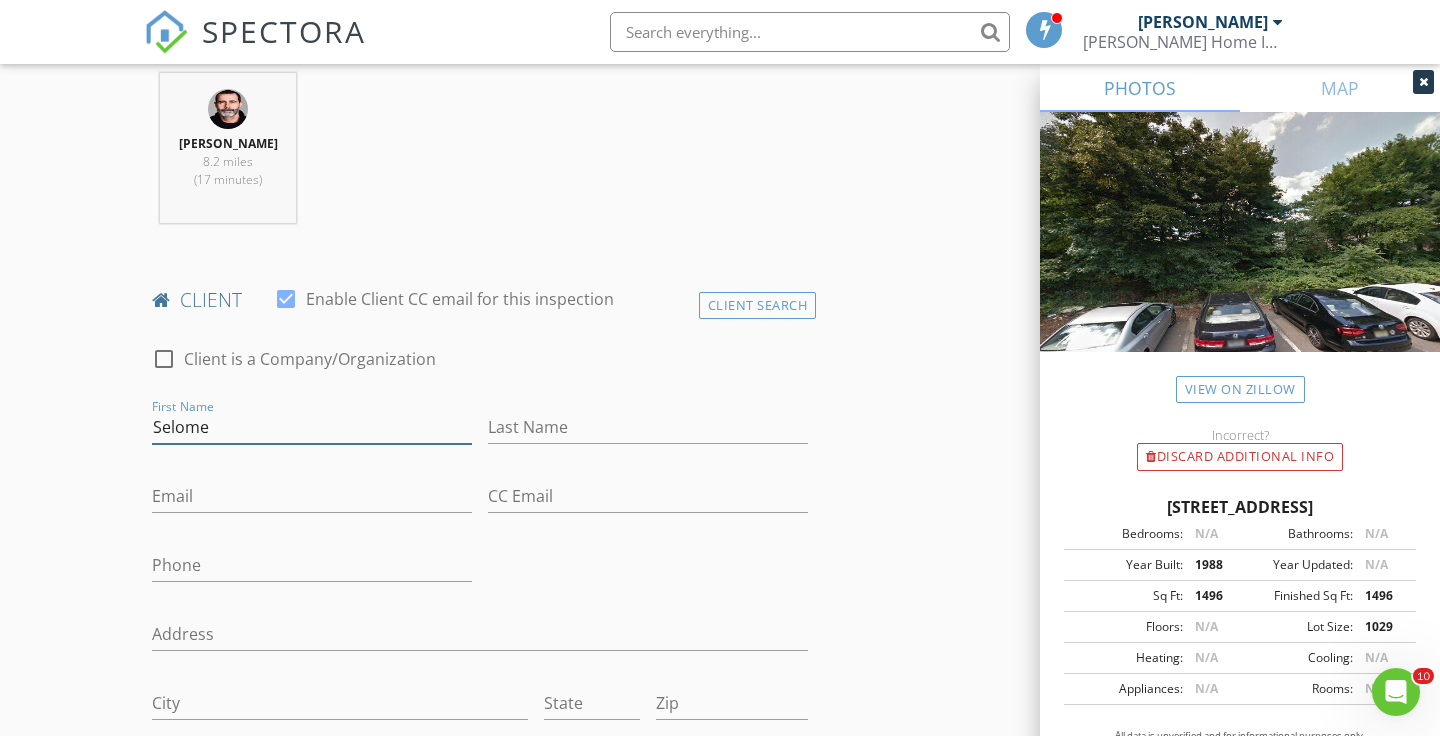 type on "Selome" 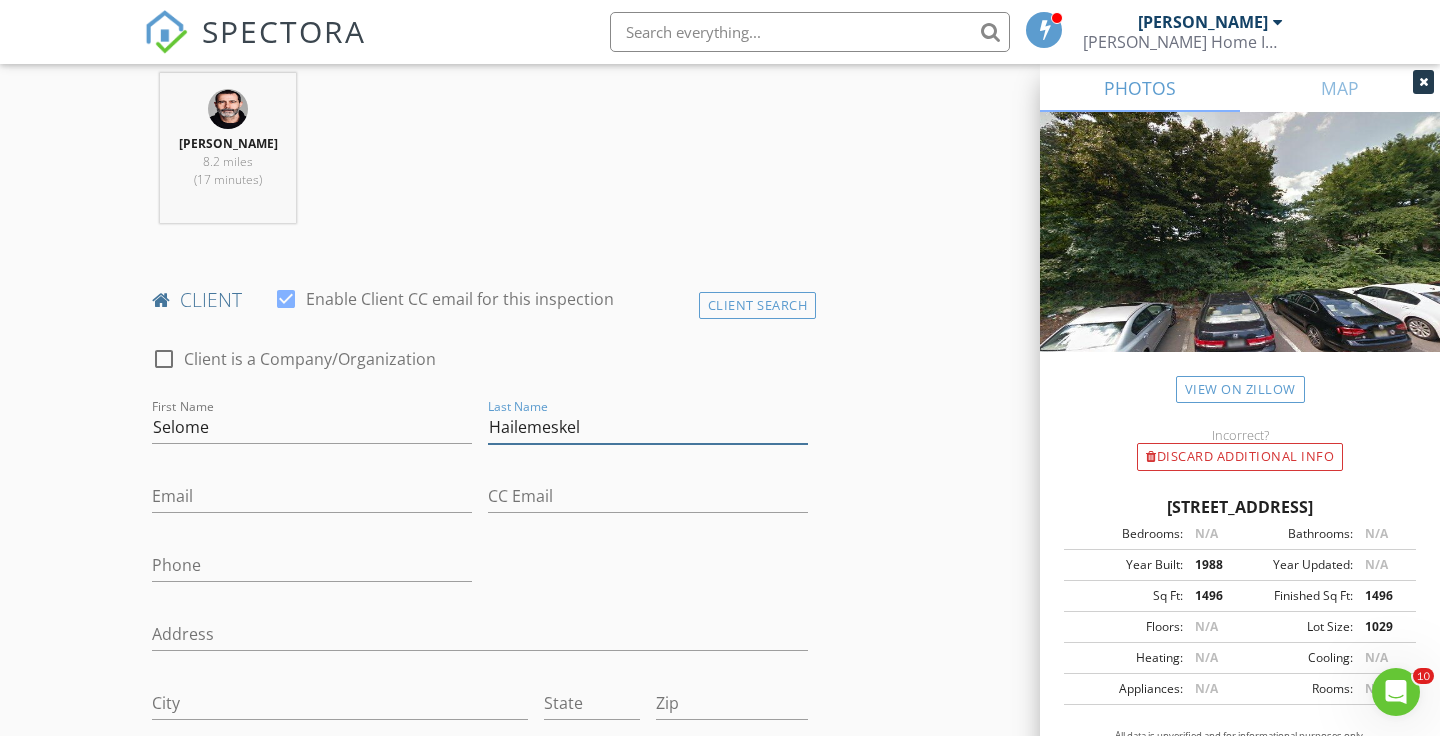 type on "Hailemeskel" 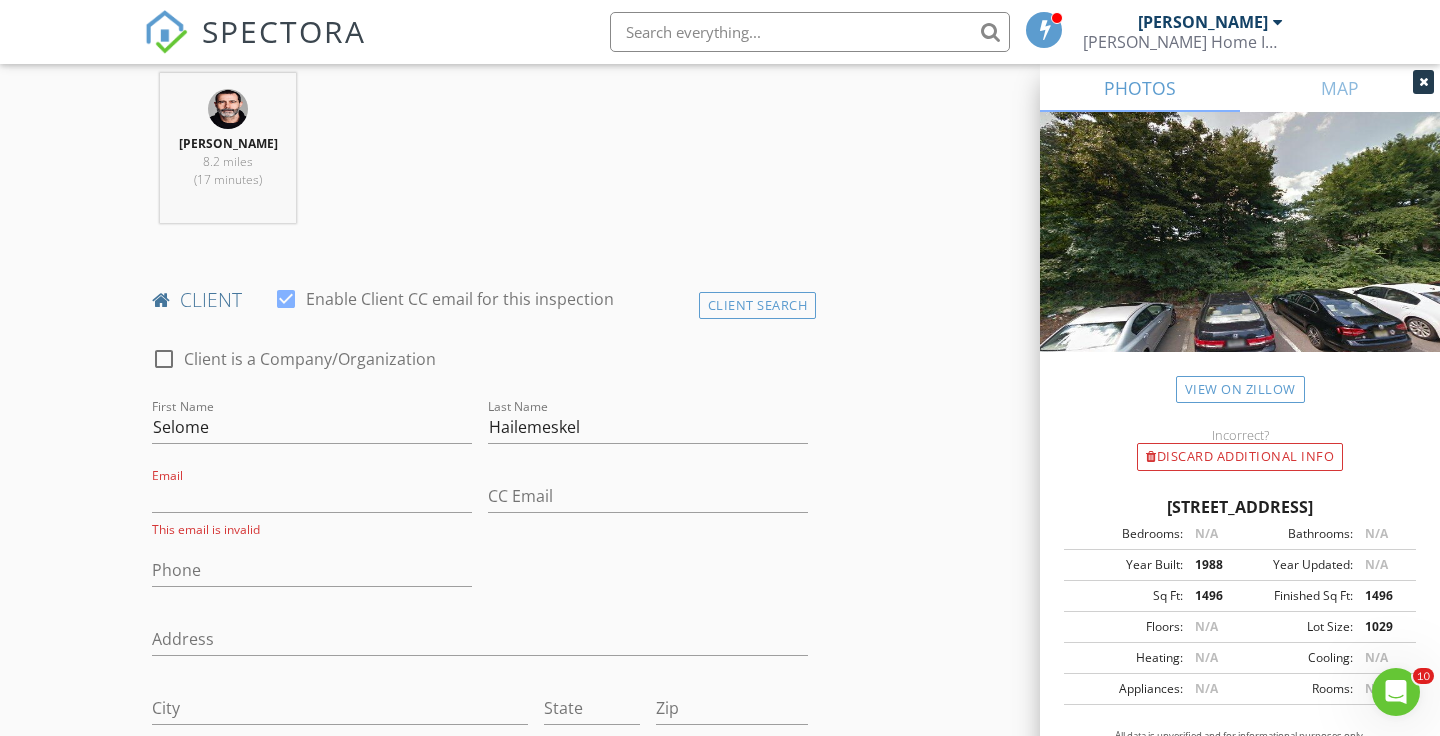 click on "New Inspection
Click here to use the New Order Form
INSPECTOR(S)
check_box   Robert Stout   PRIMARY   Robert Stout arrow_drop_down   check_box_outline_blank Robert Stout specifically requested
Date/Time
07/15/2025 3:00 PM
Location
Address Search       Address 2507 Park Pl   Unit   City Springfield   State NJ   Zip 07081   County Union     Square Feet 1496   Year Built 1988   Foundation arrow_drop_down     Robert Stout     8.2 miles     (17 minutes)
client
check_box Enable Client CC email for this inspection   Client Search     check_box_outline_blank Client is a Company/Organization     First Name Selome   Last Name Hailemeskel   Email This email is invalid   CC Email   Phone   Address   City   State   Zip       Notes   Private Notes
ADD ADDITIONAL client
check_box_outline_blank" at bounding box center (720, 1080) 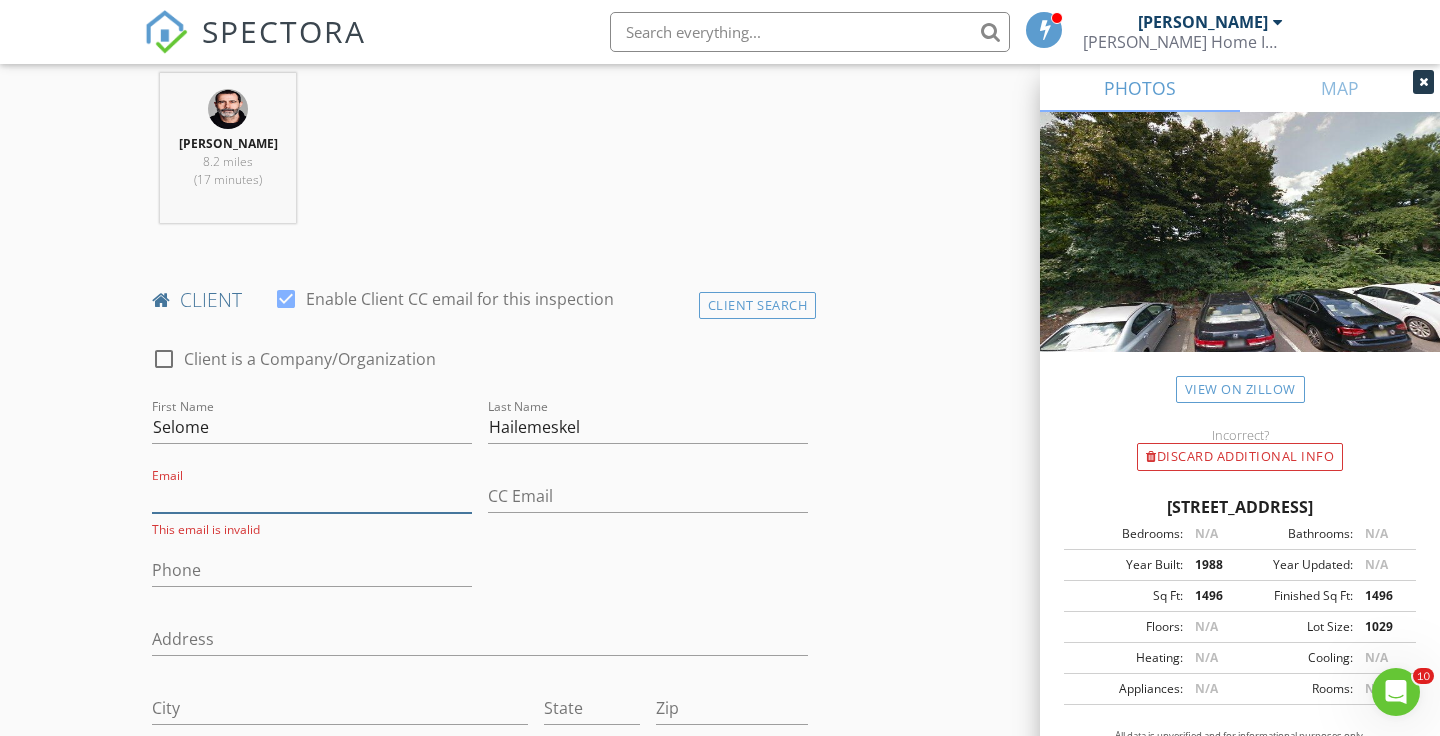 click on "Email" at bounding box center [312, 496] 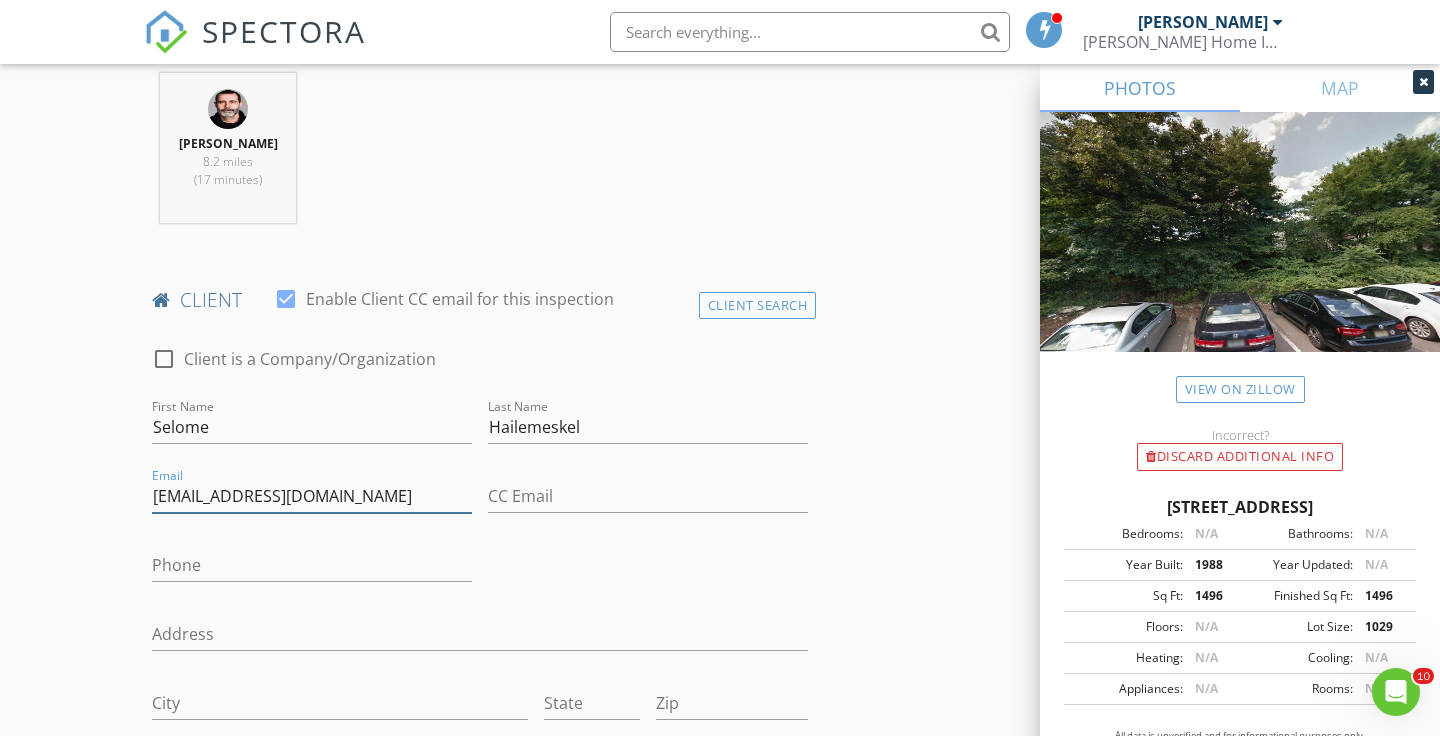 type on "[EMAIL_ADDRESS][DOMAIN_NAME]" 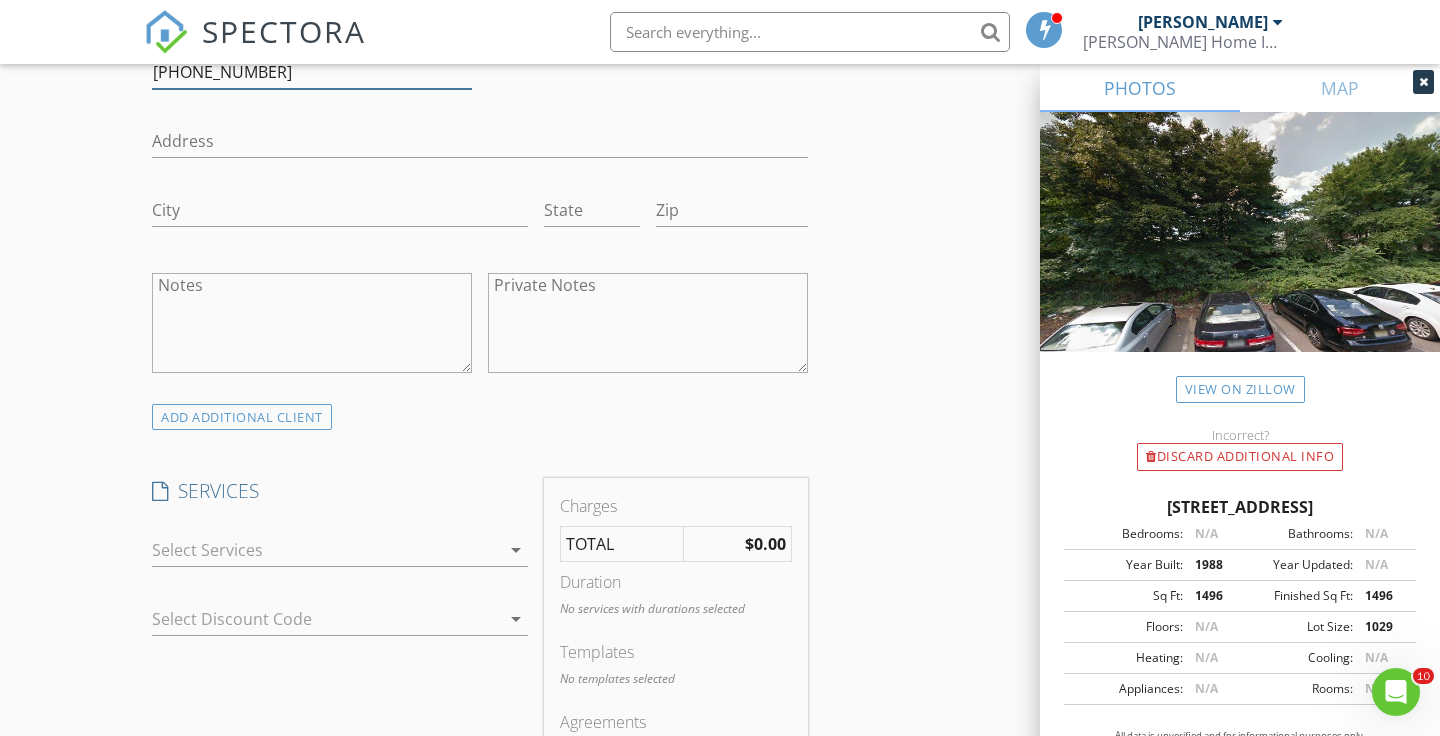 scroll, scrollTop: 1414, scrollLeft: 0, axis: vertical 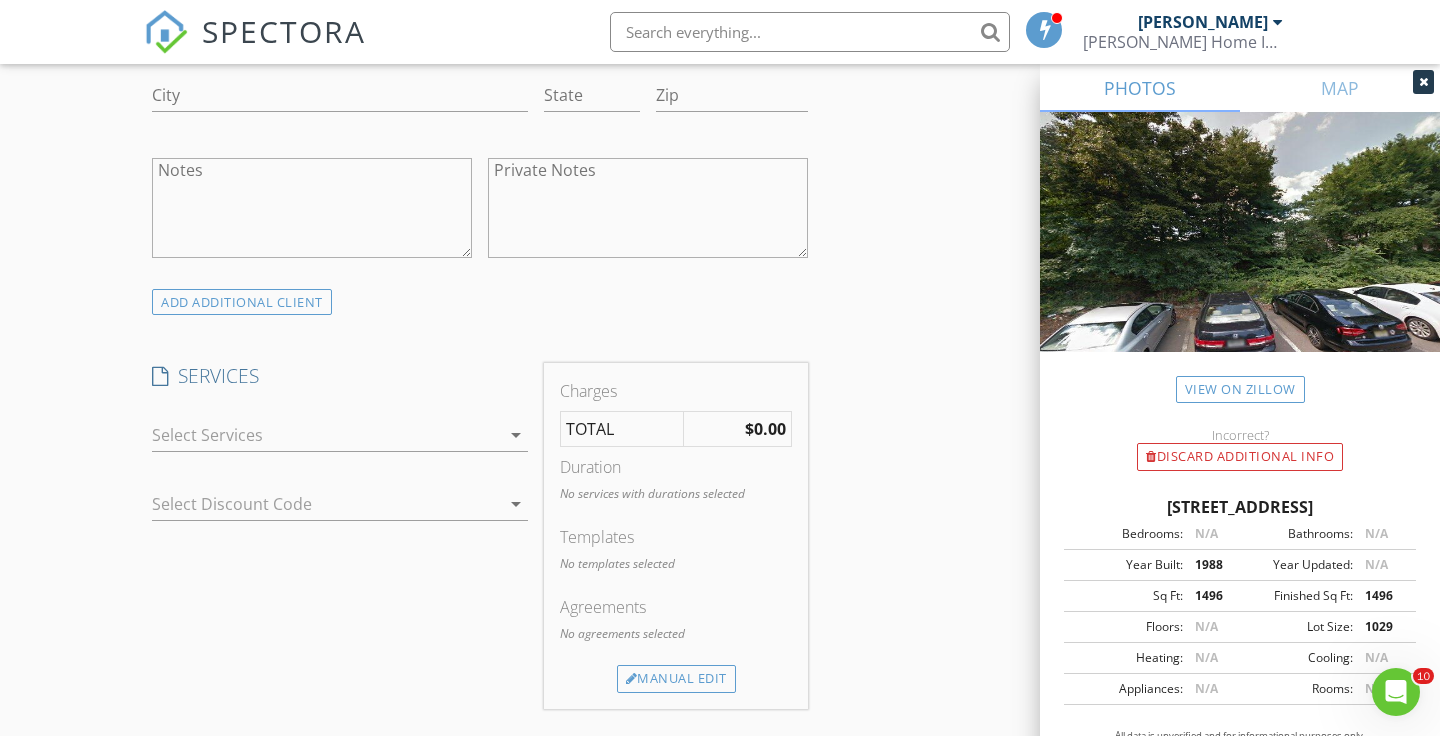 type on "[PHONE_NUMBER]" 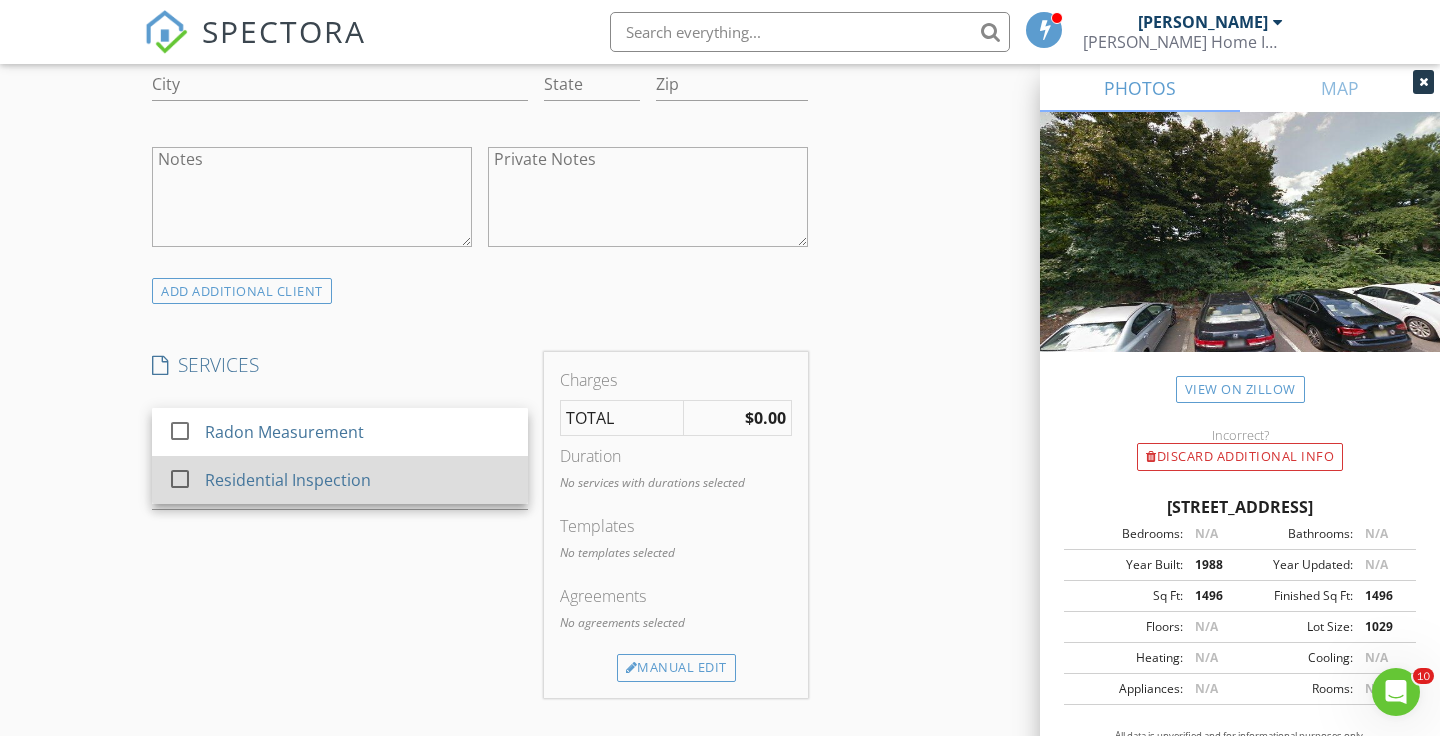 scroll, scrollTop: 1429, scrollLeft: 0, axis: vertical 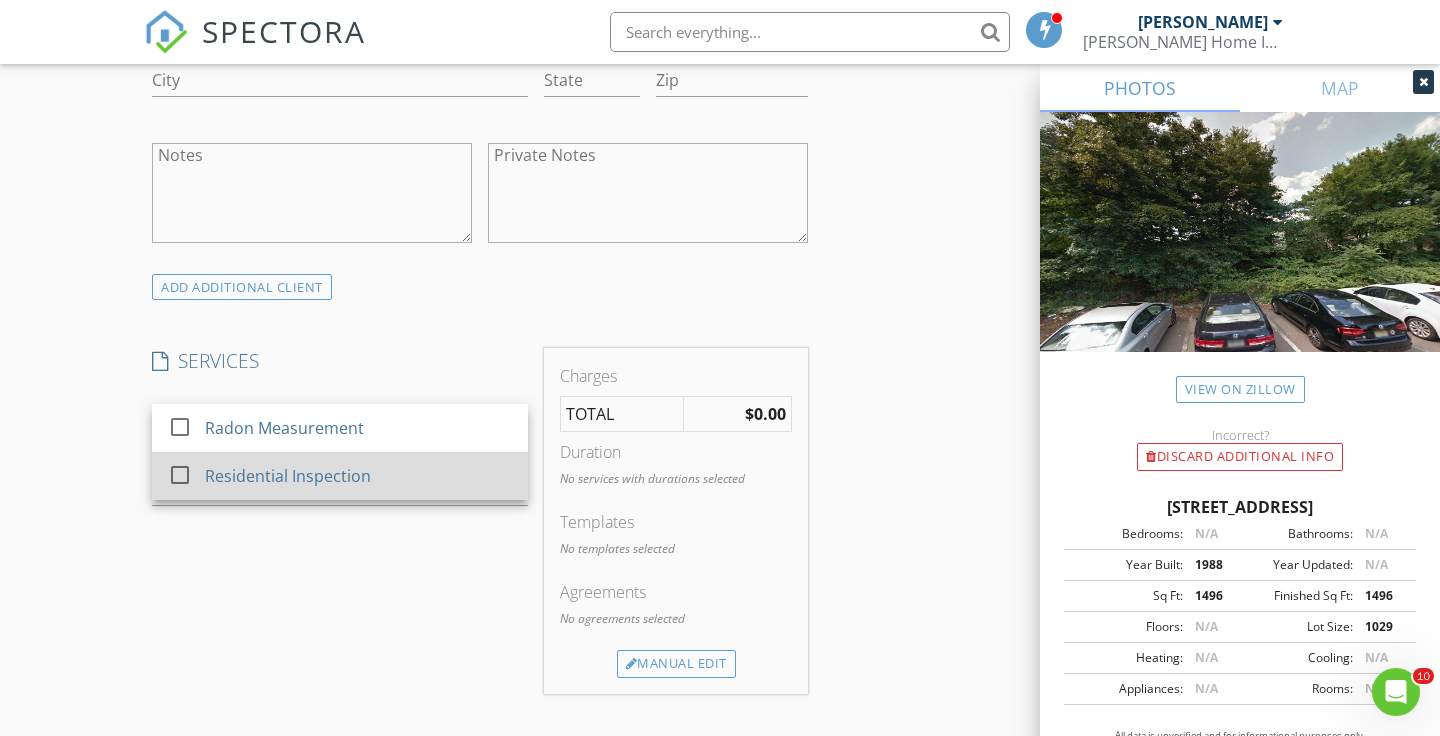 click at bounding box center [180, 475] 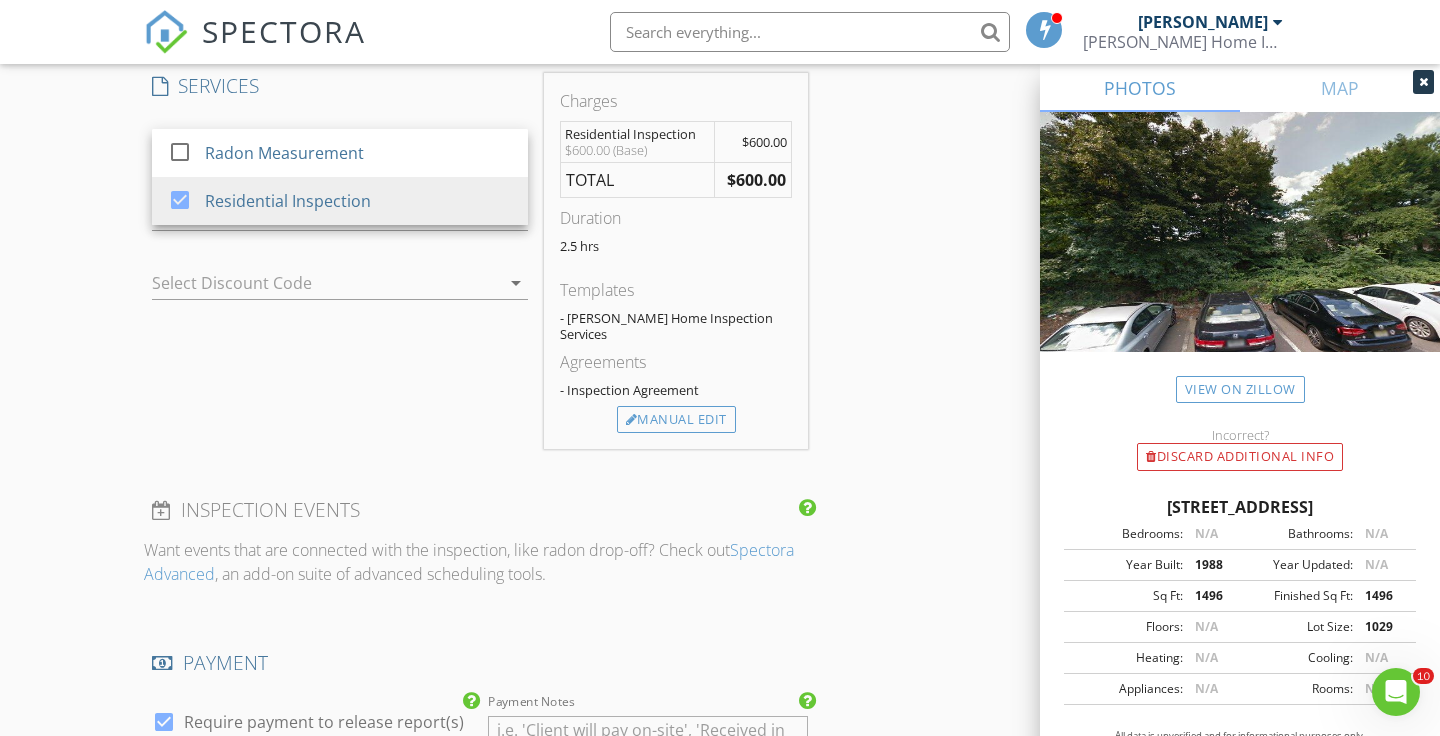 scroll, scrollTop: 1799, scrollLeft: 0, axis: vertical 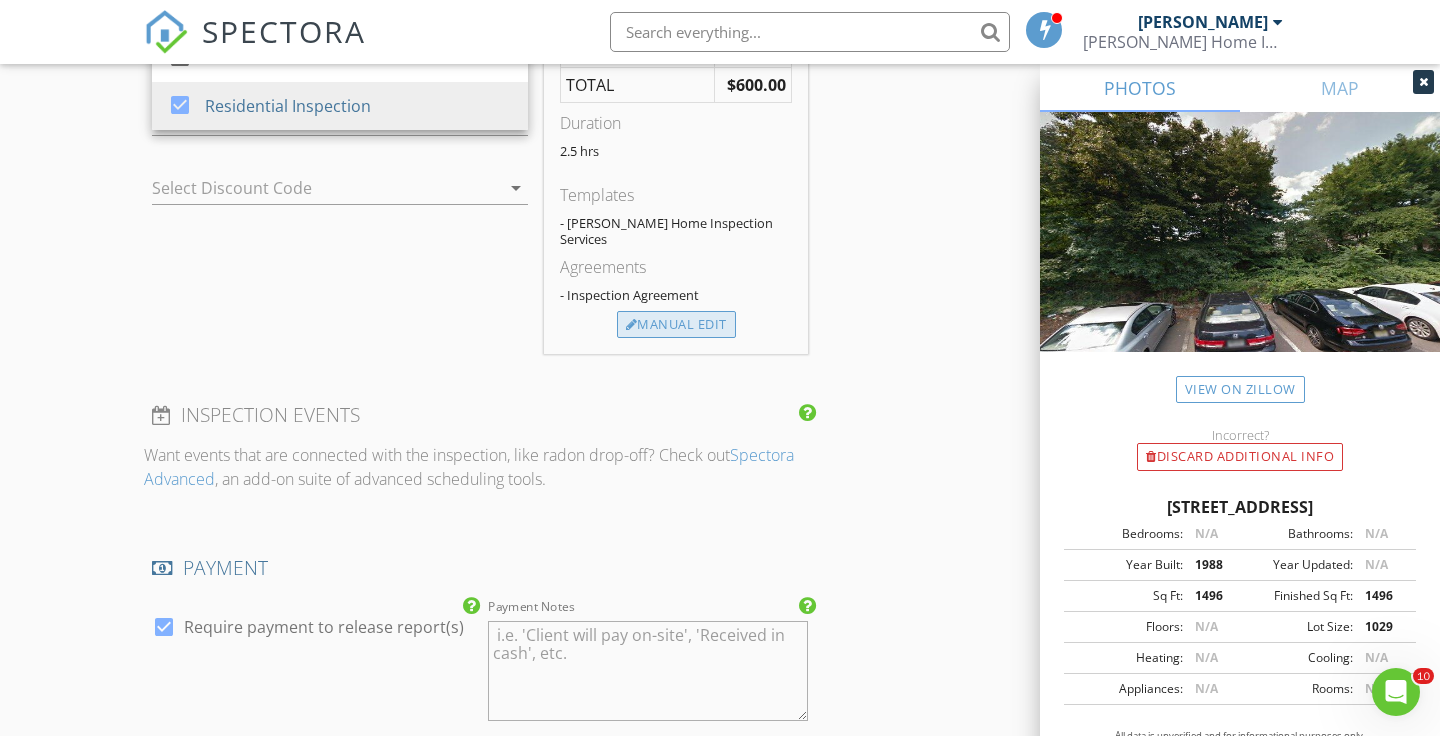 click on "Manual Edit" at bounding box center (676, 325) 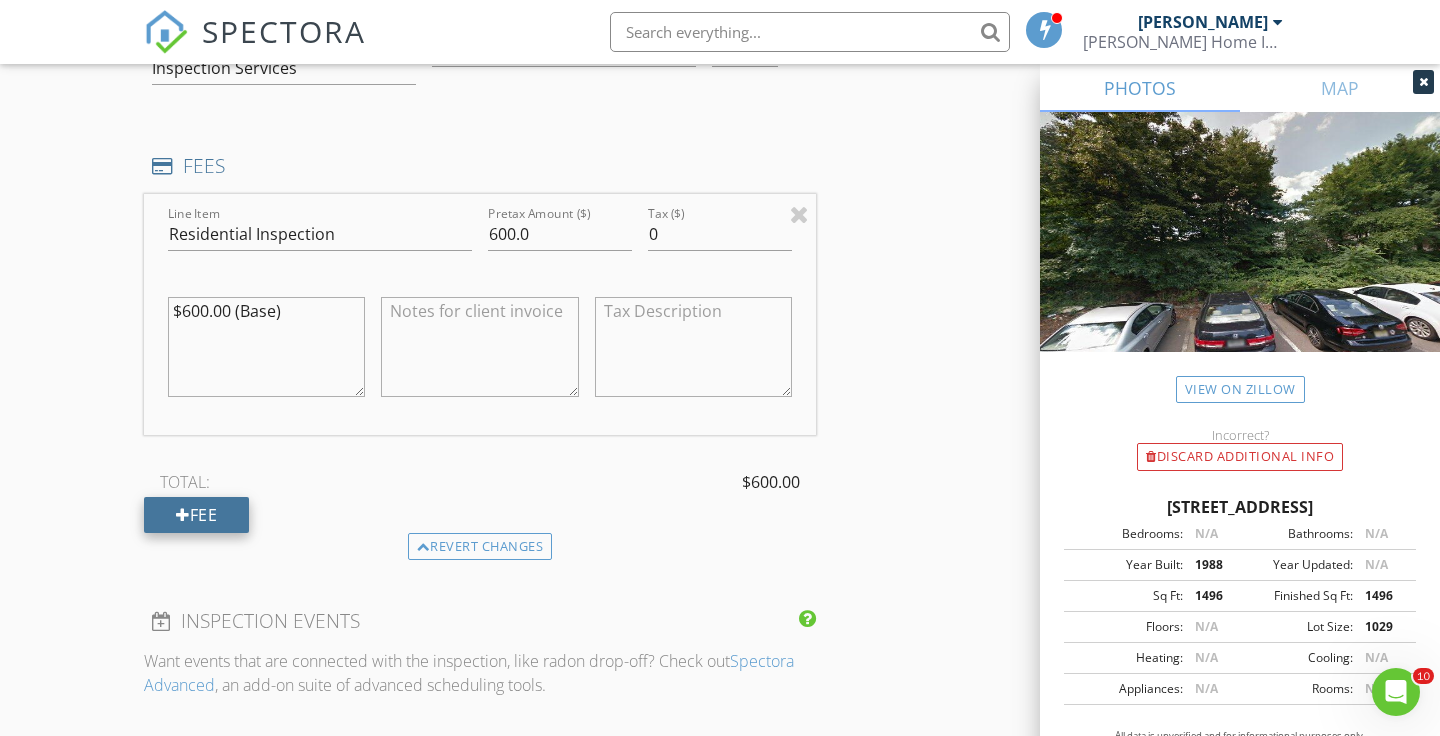 click on "Fee" at bounding box center (196, 515) 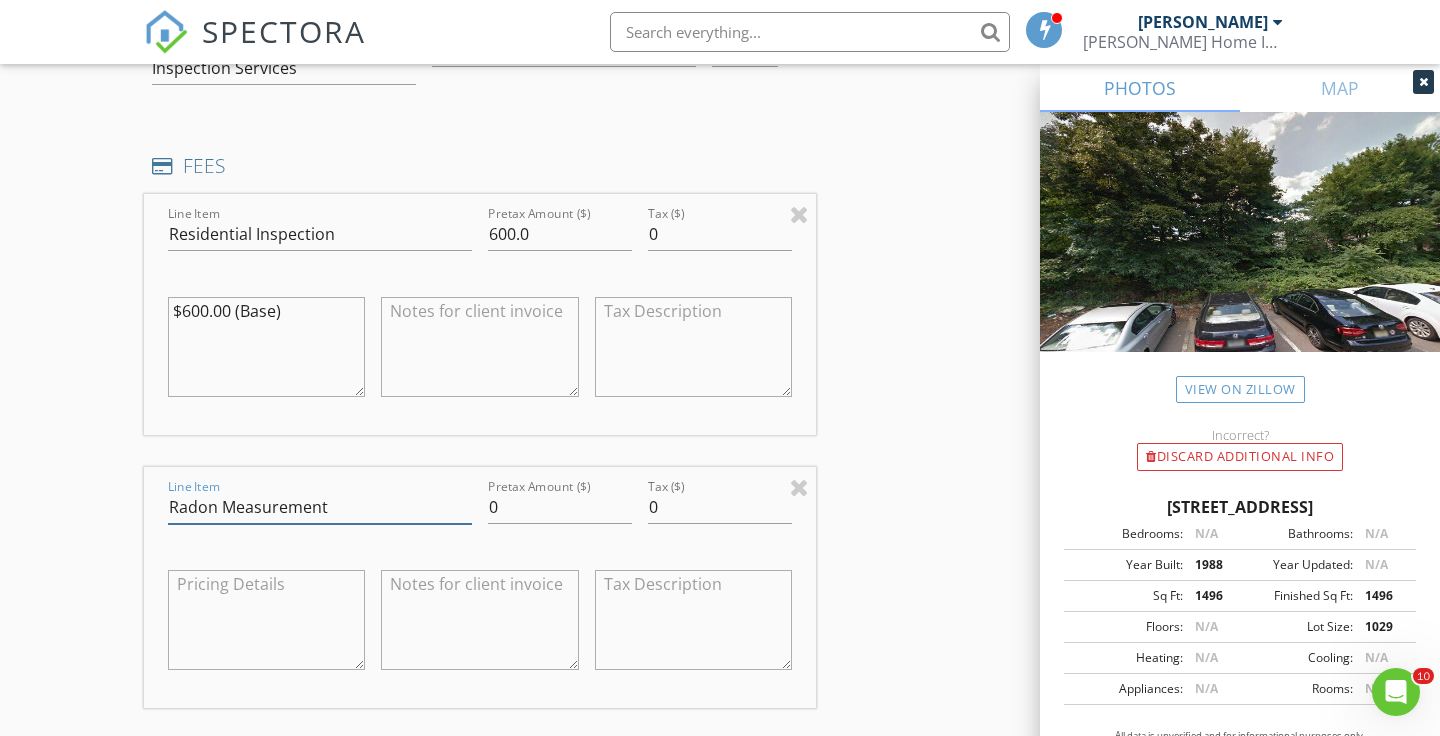 type on "Radon Measurement" 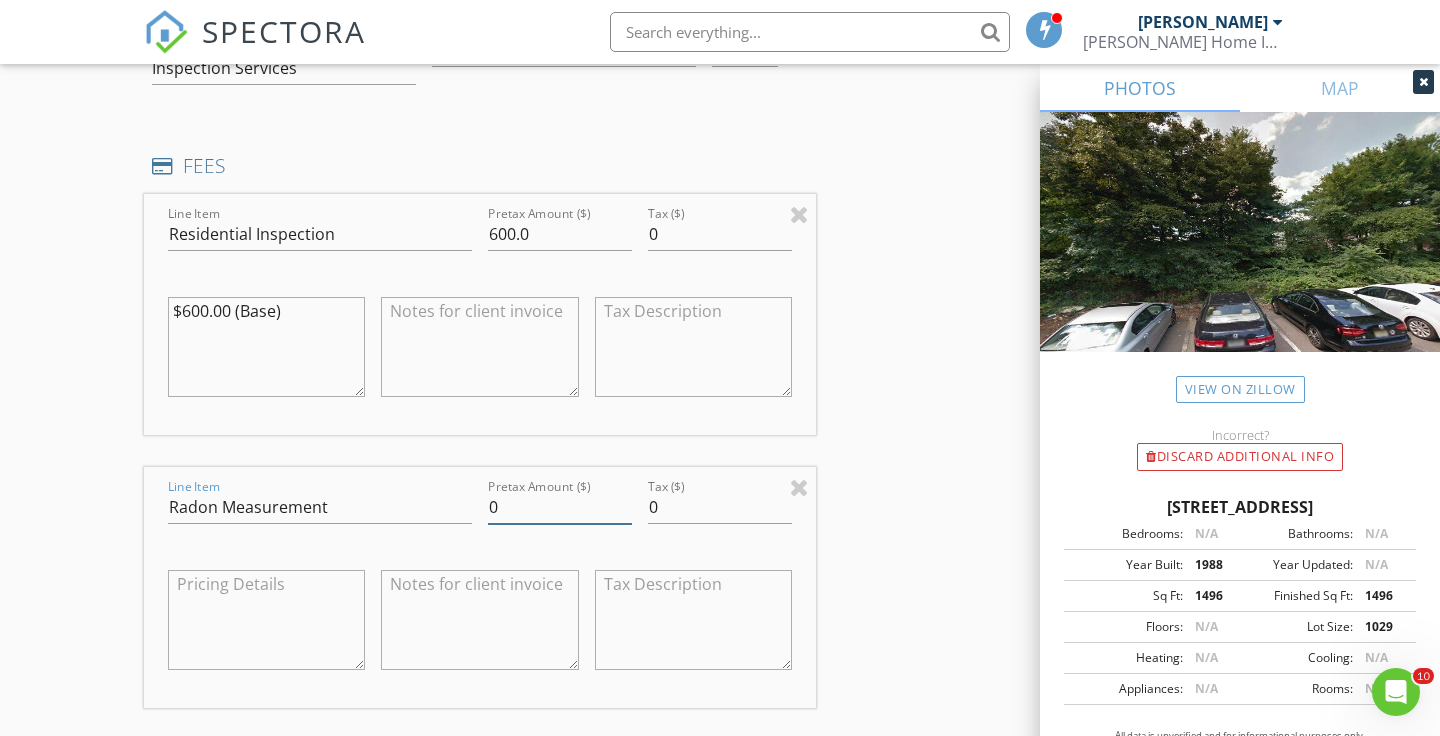 click on "0" at bounding box center [560, 507] 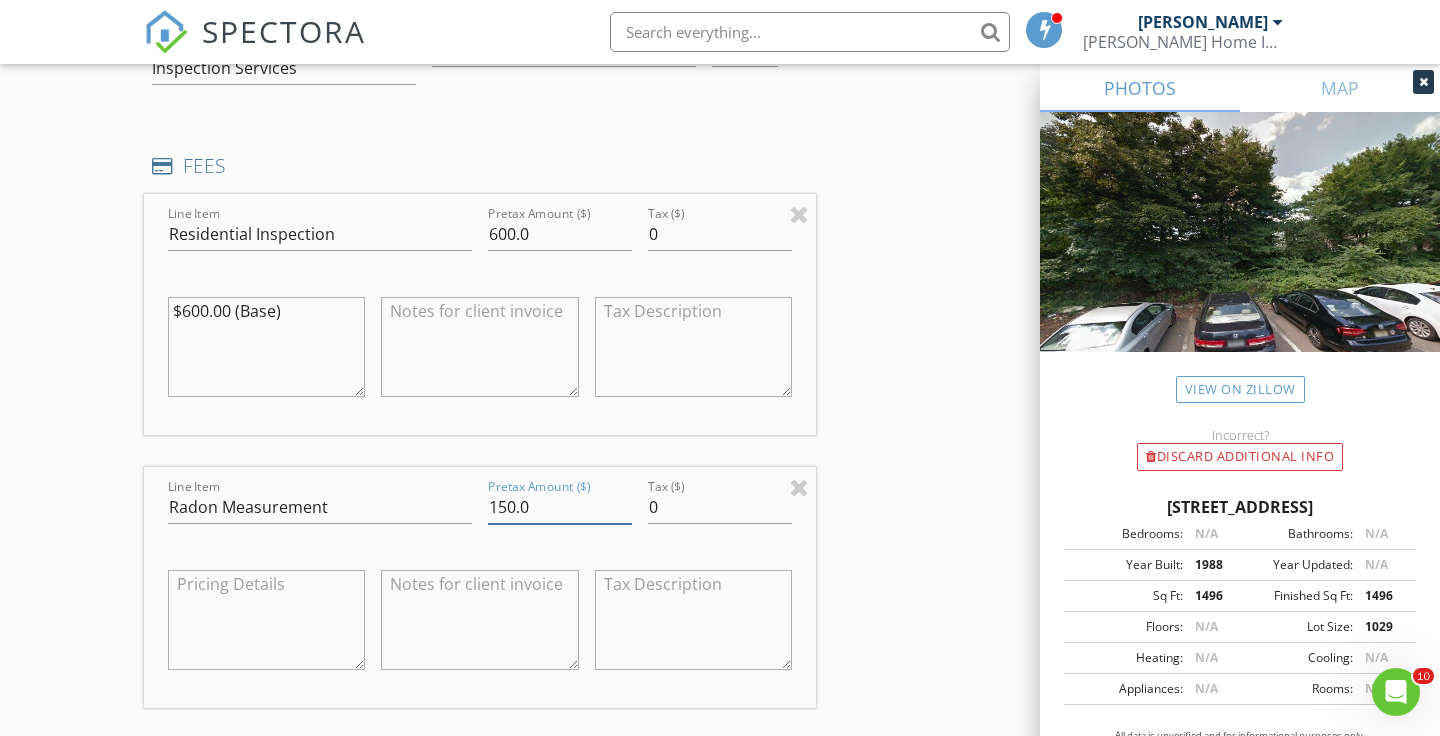 type on "150.0" 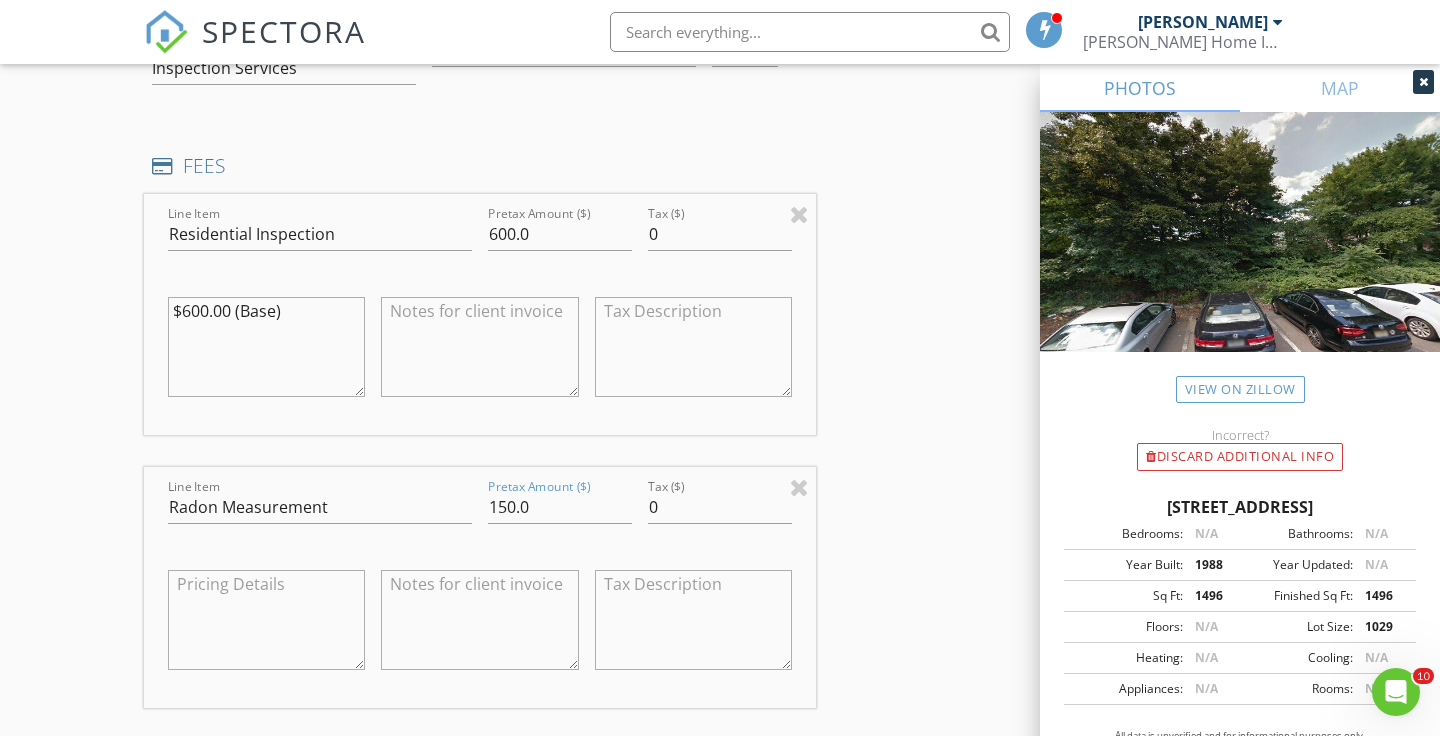 click on "New Inspection
Click here to use the New Order Form
INSPECTOR(S)
check_box   Robert Stout   PRIMARY   Robert Stout arrow_drop_down   check_box_outline_blank Robert Stout specifically requested
Date/Time
07/15/2025 3:00 PM
Location
Address Search       Address 2507 Park Pl   Unit   City Springfield   State NJ   Zip 07081   County Union     Square Feet 1496   Year Built 1988   Foundation arrow_drop_down     Robert Stout     8.2 miles     (17 minutes)
client
check_box Enable Client CC email for this inspection   Client Search     check_box_outline_blank Client is a Company/Organization     First Name Selome   Last Name Hailemeskel   Email dselome@gmail.com   CC Email   Phone 862-213-7486   Address   City   State   Zip       Notes   Private Notes
ADD ADDITIONAL client
check_box_outline_blank" at bounding box center (720, 339) 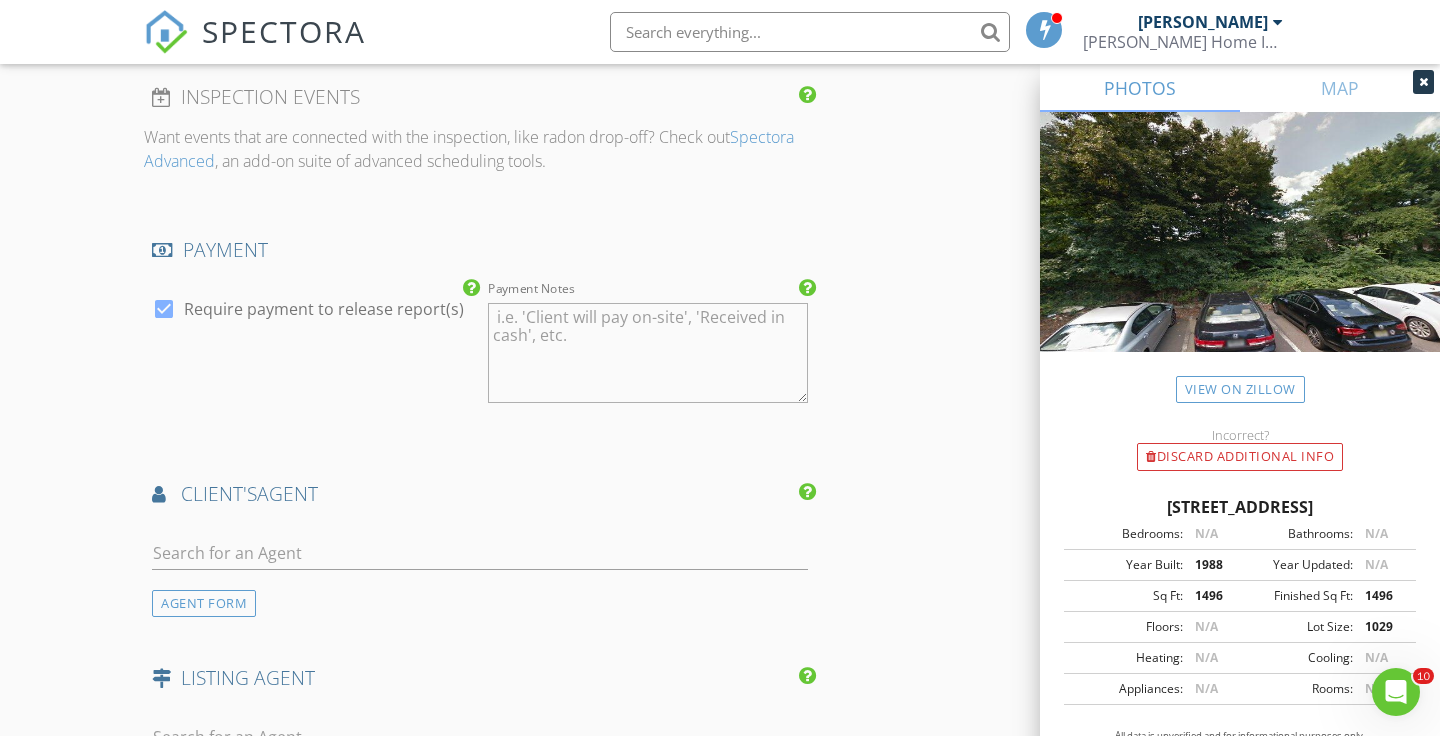 scroll, scrollTop: 2610, scrollLeft: 0, axis: vertical 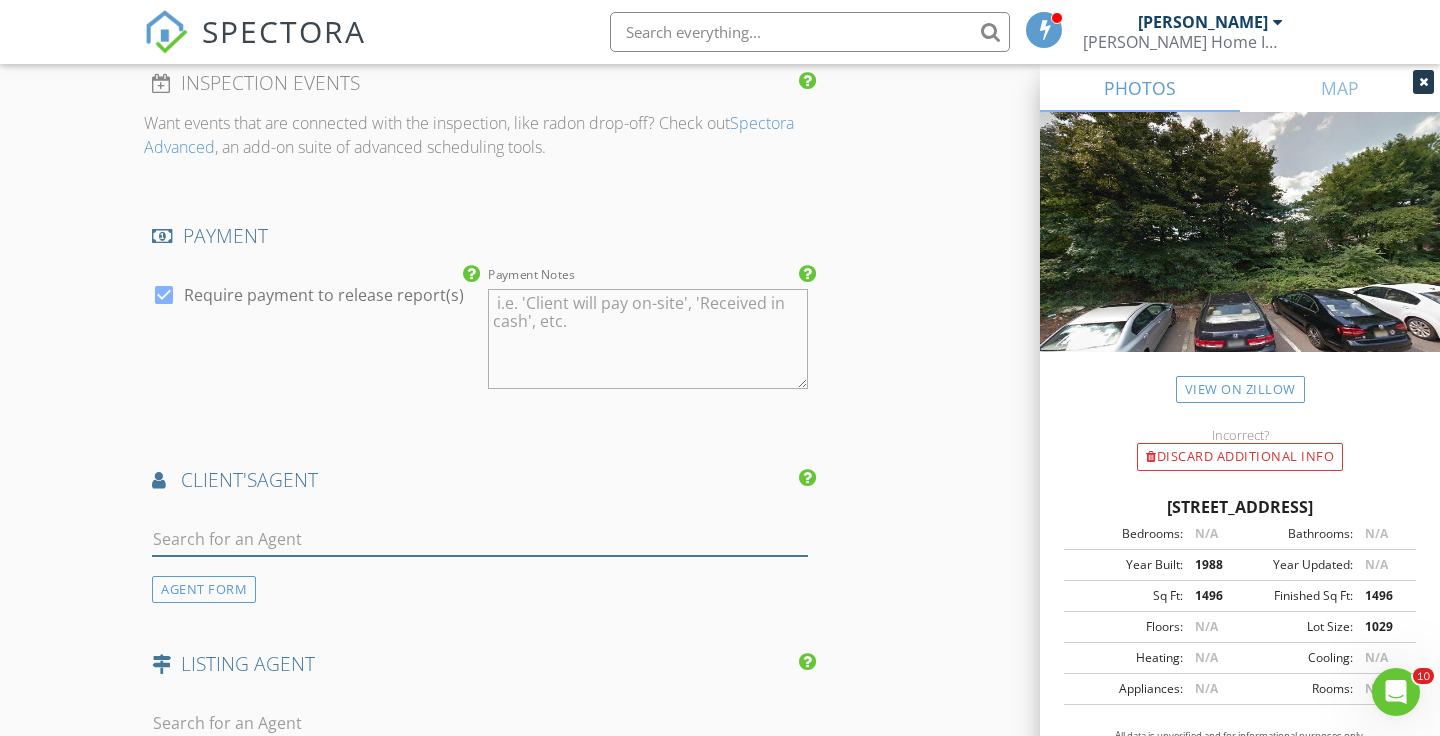 click at bounding box center (480, 539) 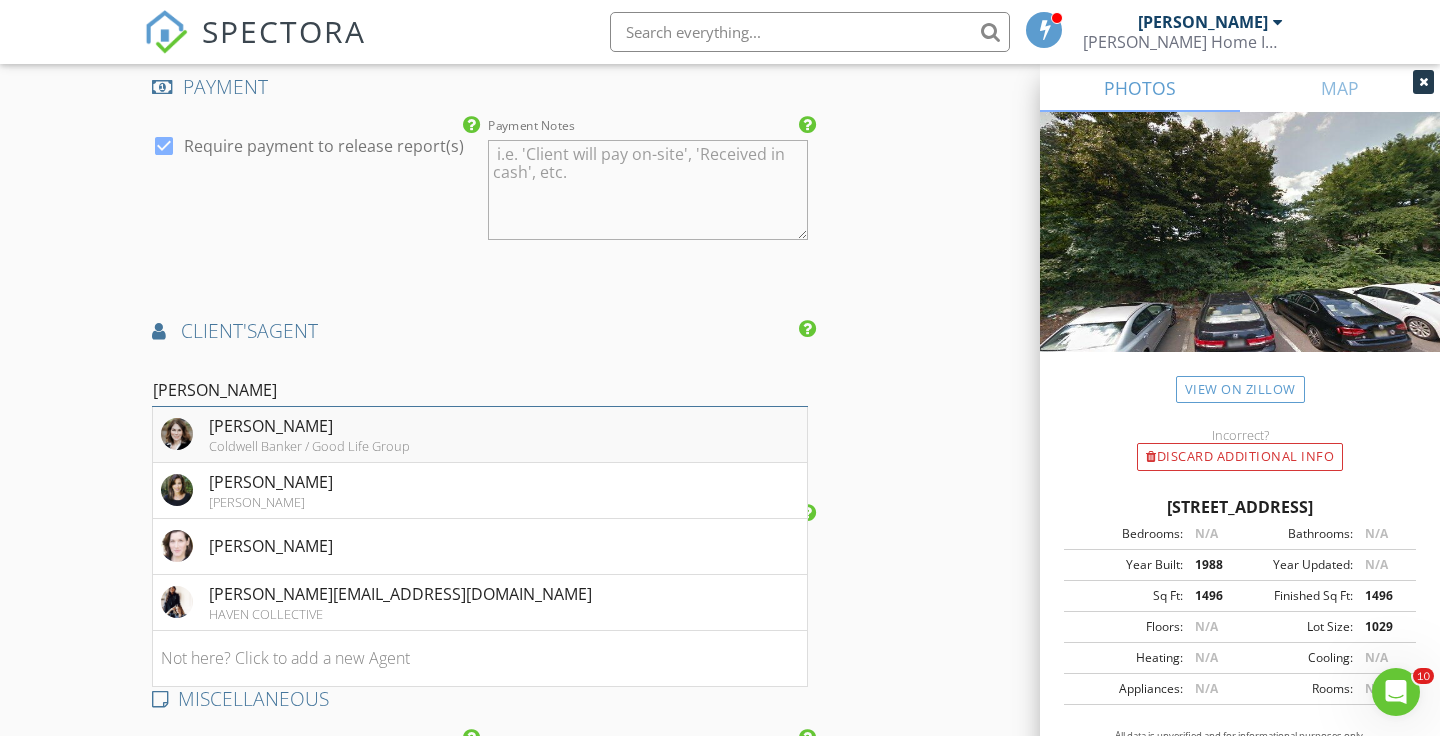 scroll, scrollTop: 2761, scrollLeft: 0, axis: vertical 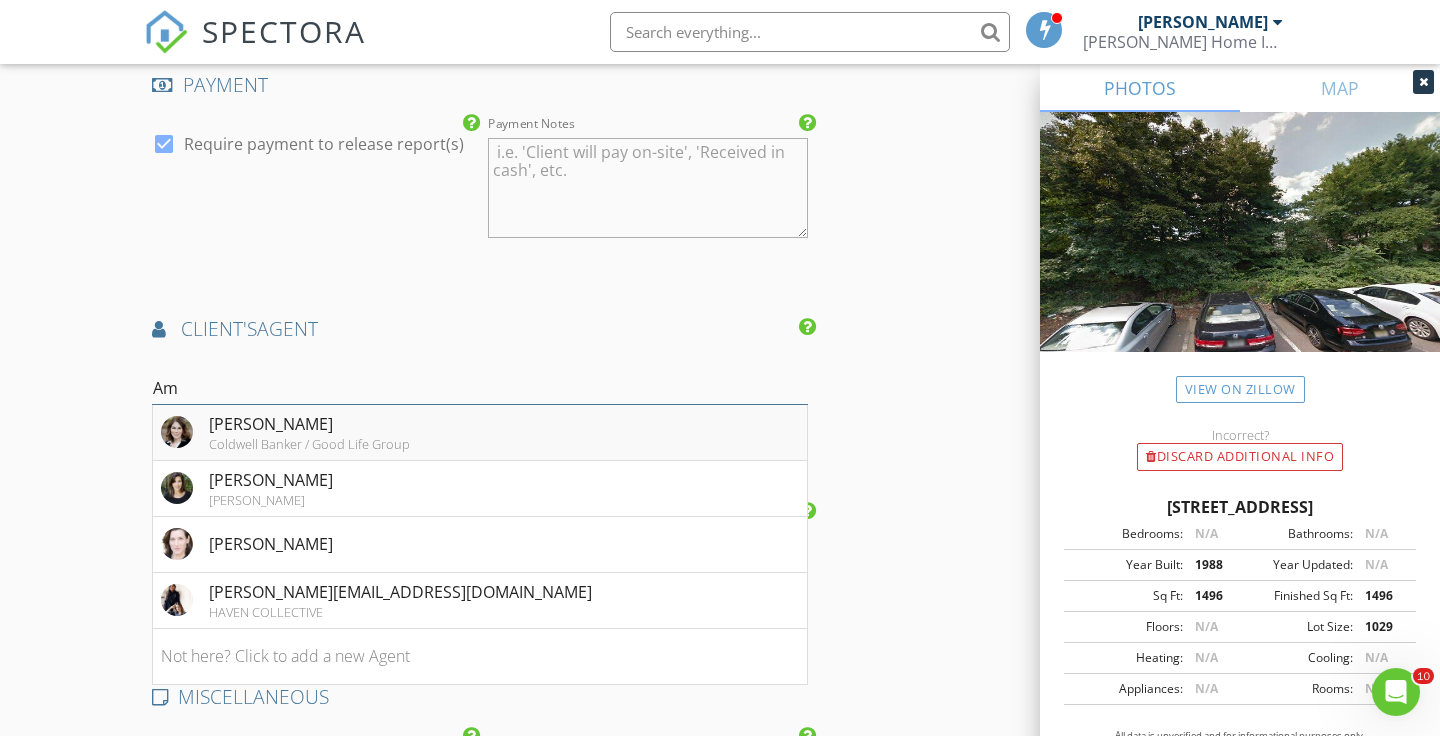 type on "A" 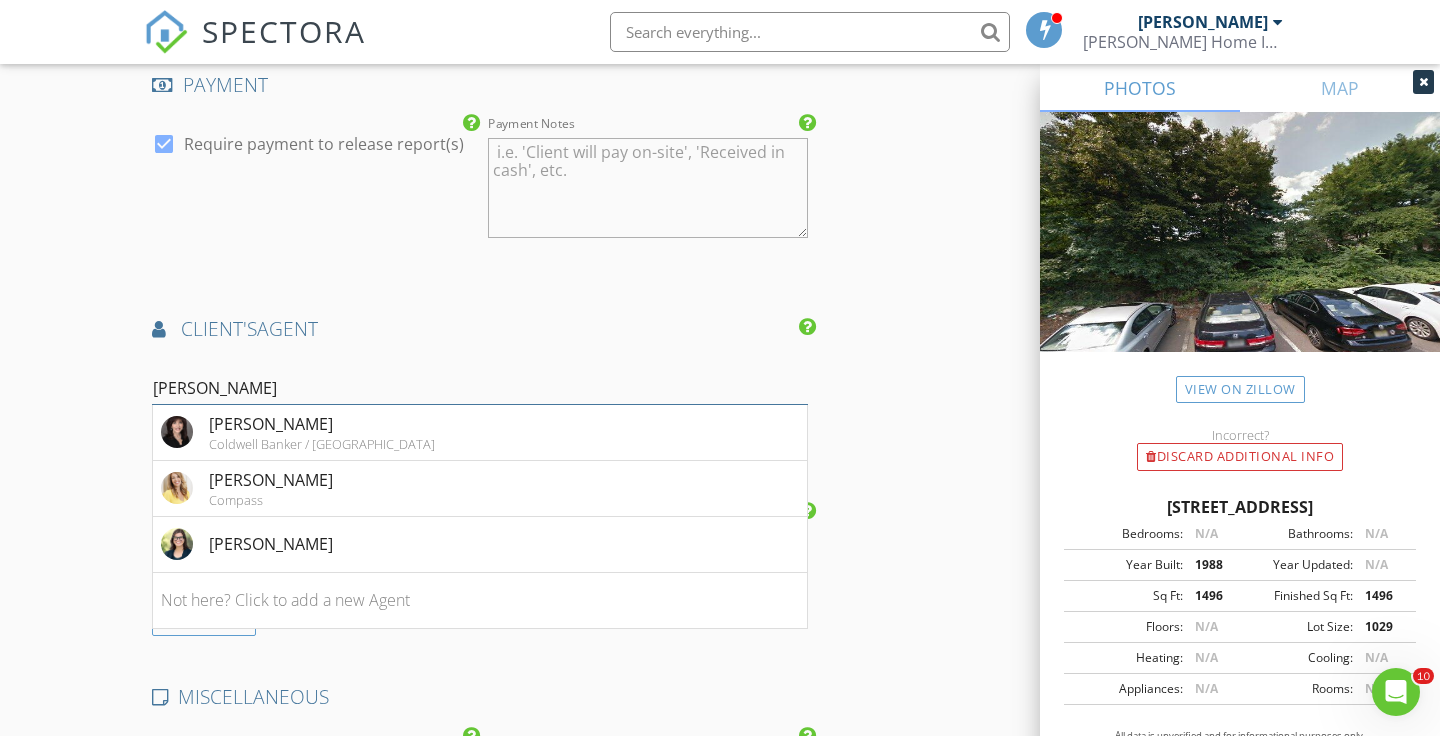 type on "Jill" 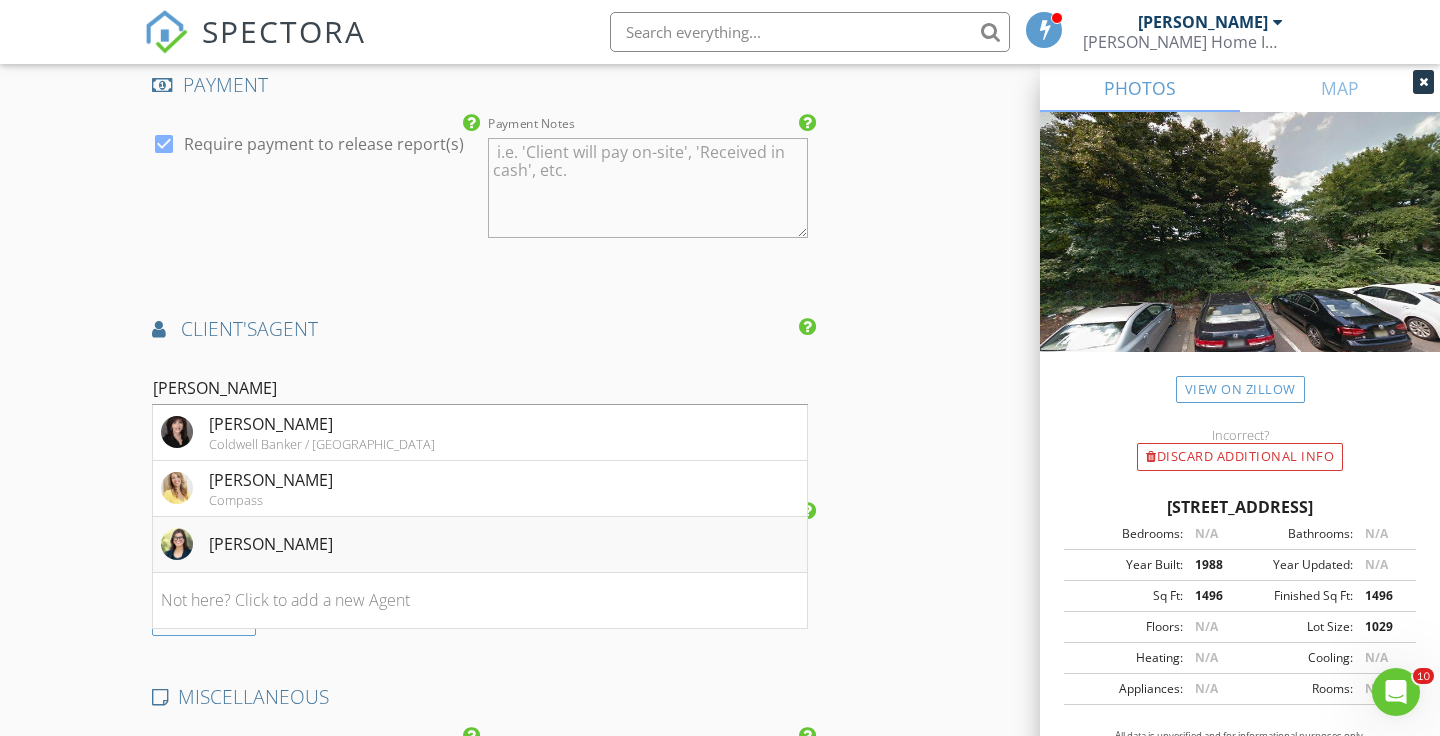 drag, startPoint x: 218, startPoint y: 399, endPoint x: 271, endPoint y: 538, distance: 148.76155 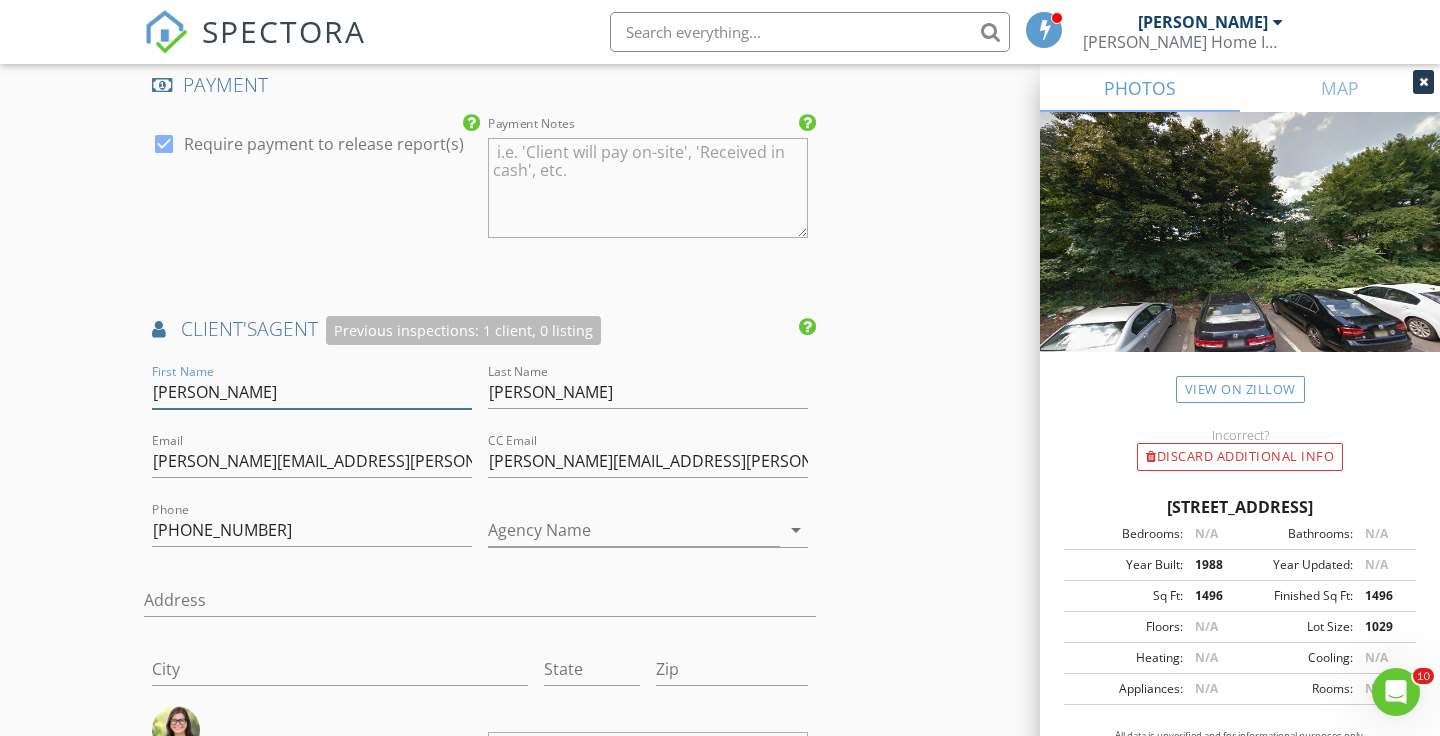 drag, startPoint x: 175, startPoint y: 388, endPoint x: 144, endPoint y: 385, distance: 31.144823 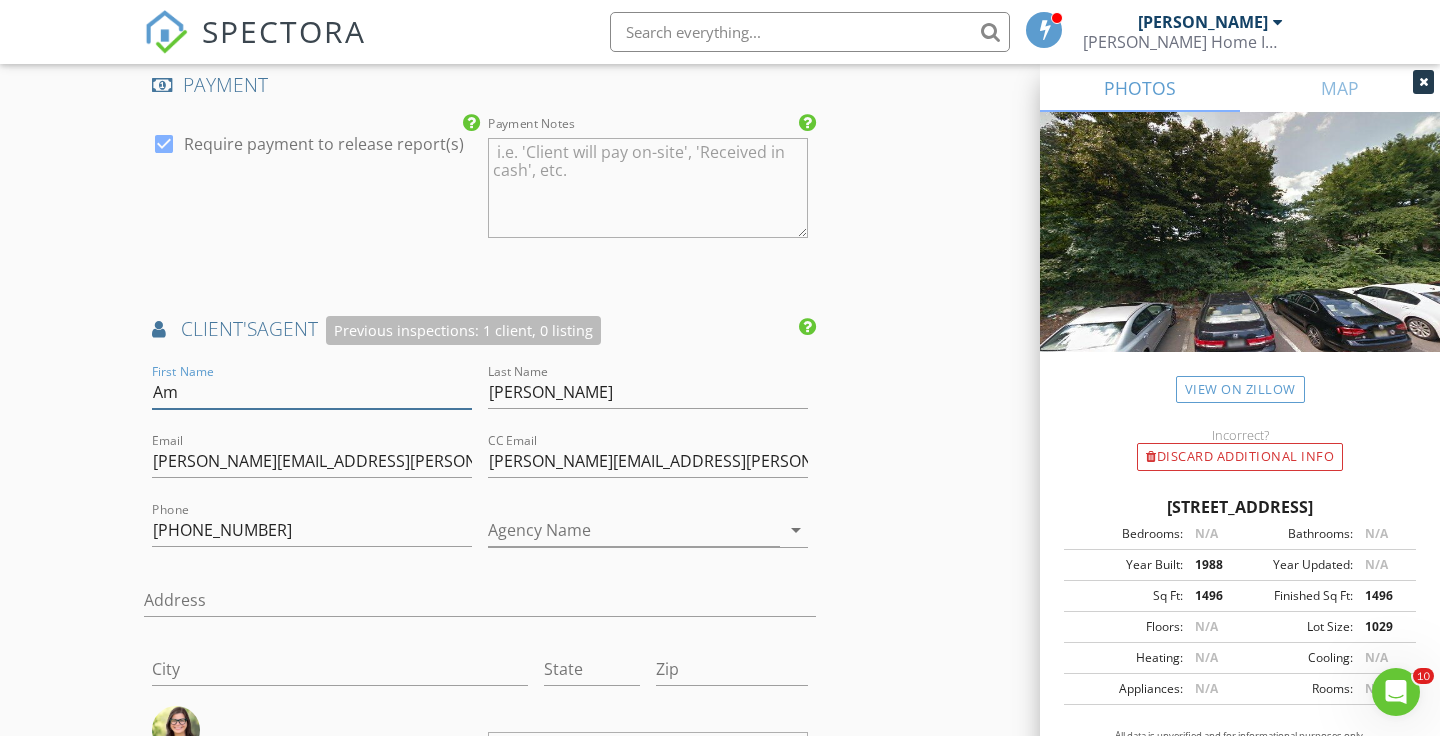 type on "A" 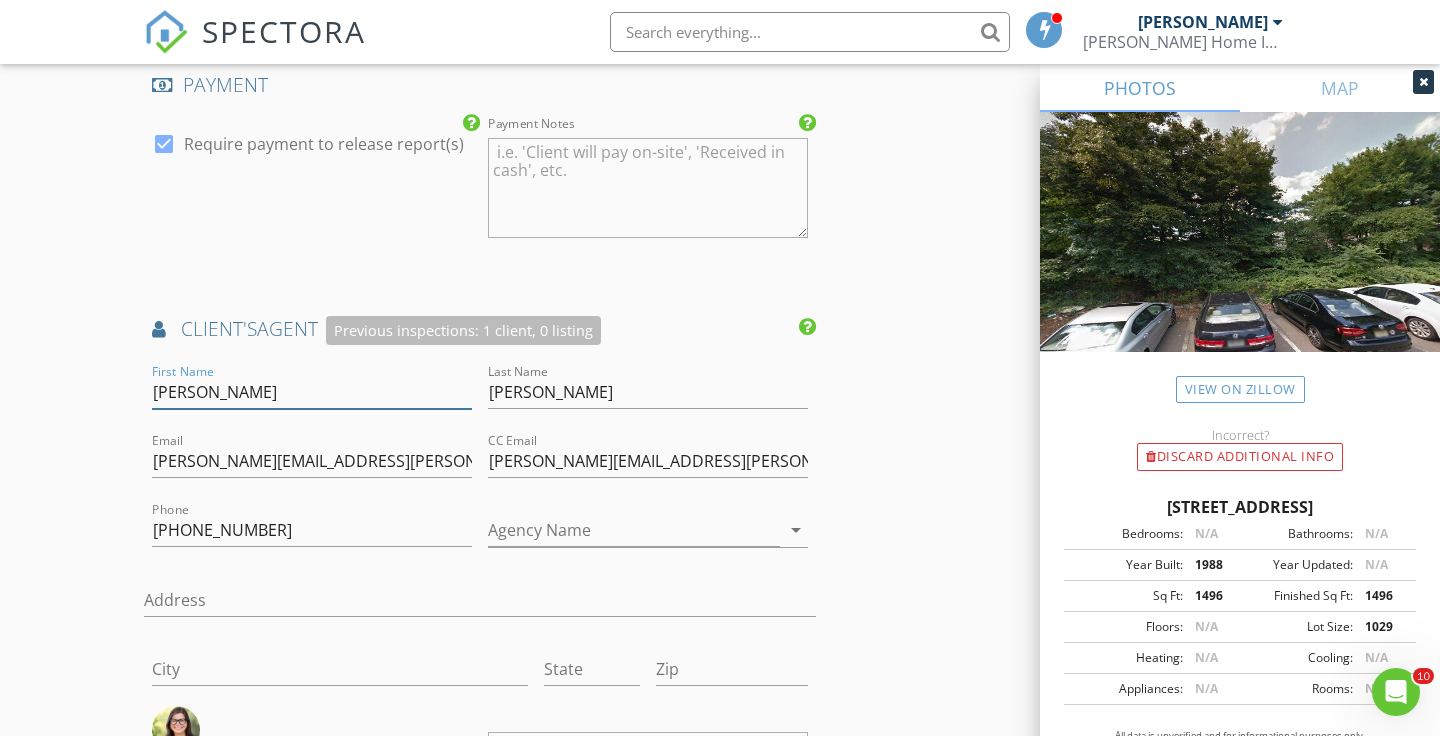 type on "[PERSON_NAME]" 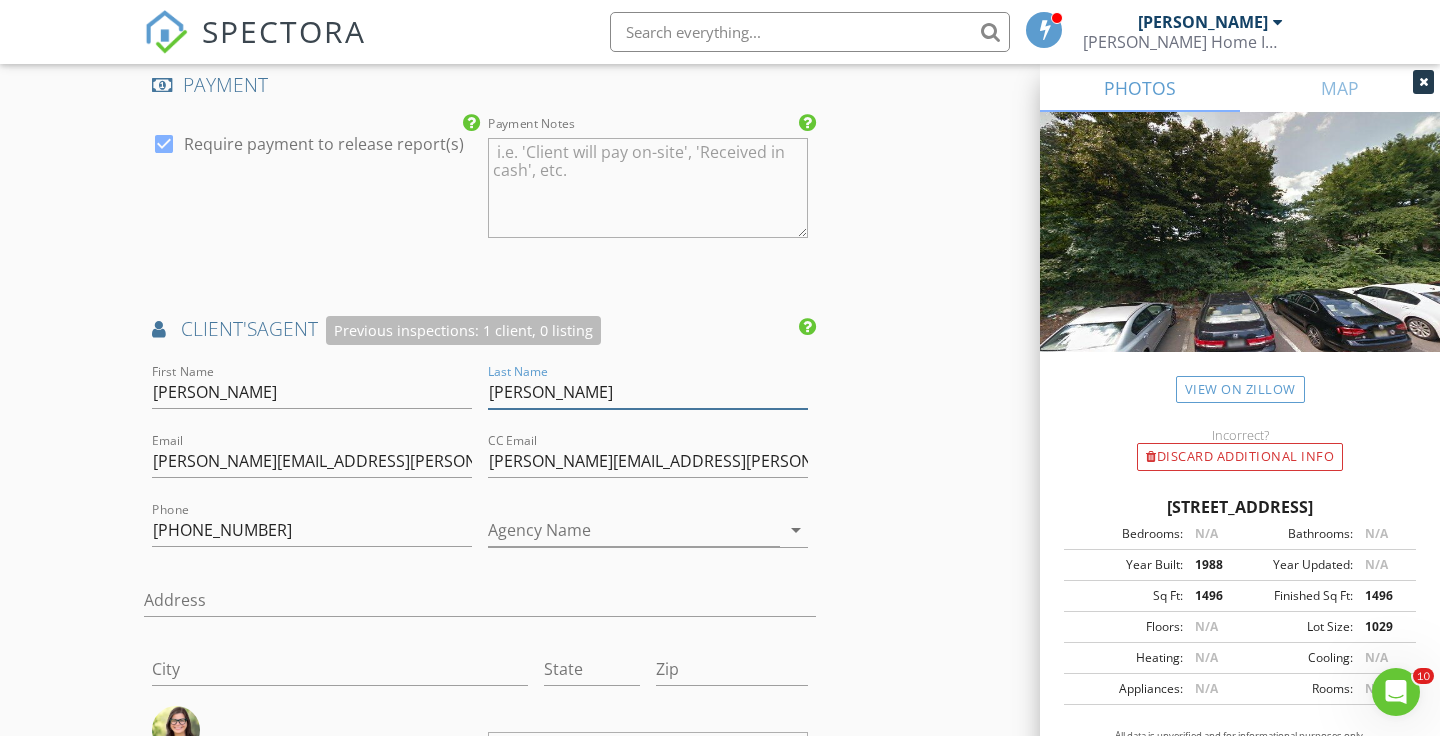 drag, startPoint x: 549, startPoint y: 385, endPoint x: 489, endPoint y: 393, distance: 60.530983 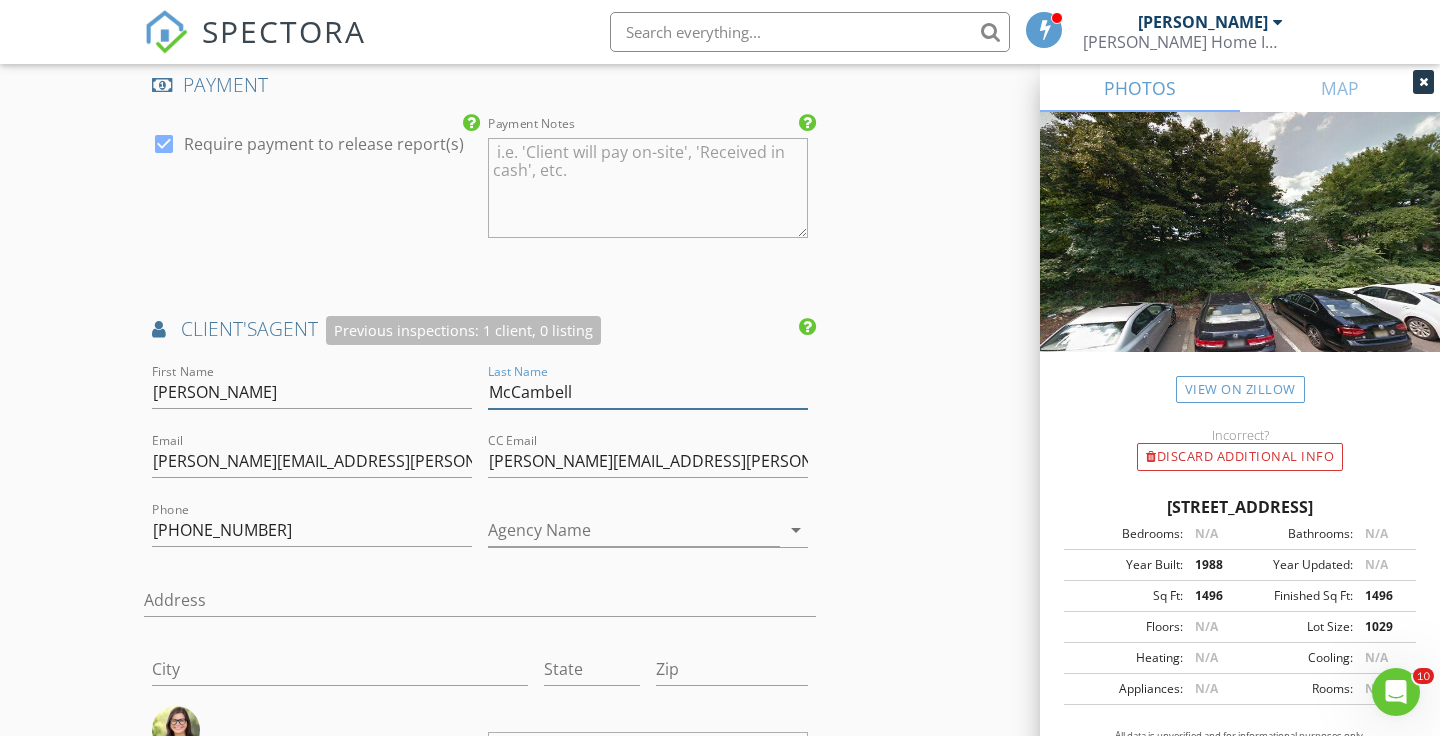 type on "McCambell" 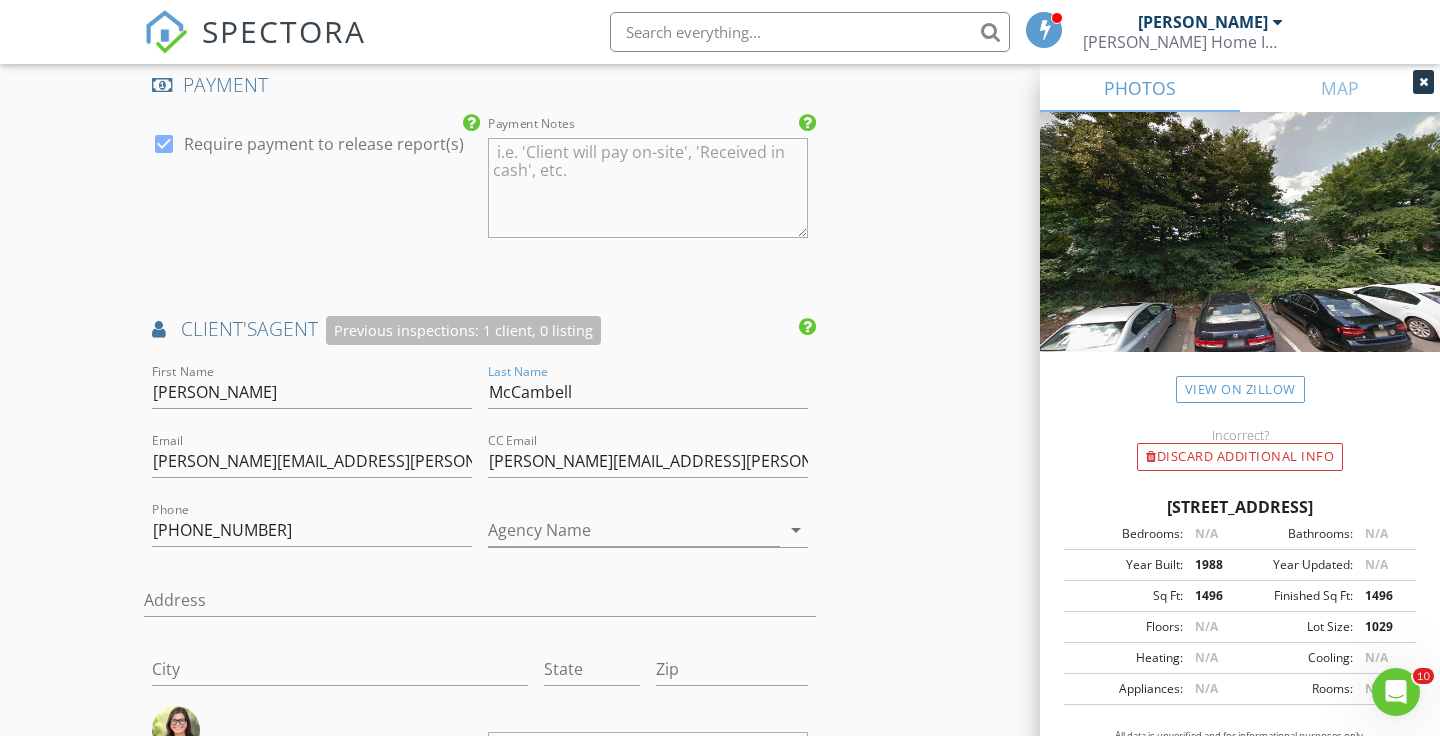 click on "New Inspection
Click here to use the New Order Form
INSPECTOR(S)
check_box   Robert Stout   PRIMARY   Robert Stout arrow_drop_down   check_box_outline_blank Robert Stout specifically requested
Date/Time
07/15/2025 3:00 PM
Location
Address Search       Address 2507 Park Pl   Unit   City Springfield   State NJ   Zip 07081   County Union     Square Feet 1496   Year Built 1988   Foundation arrow_drop_down     Robert Stout     8.2 miles     (17 minutes)
client
check_box Enable Client CC email for this inspection   Client Search     check_box_outline_blank Client is a Company/Organization     First Name Selome   Last Name Hailemeskel   Email dselome@gmail.com   CC Email   Phone 862-213-7486   Address   City   State   Zip       Notes   Private Notes
ADD ADDITIONAL client
check_box_outline_blank" at bounding box center (720, -326) 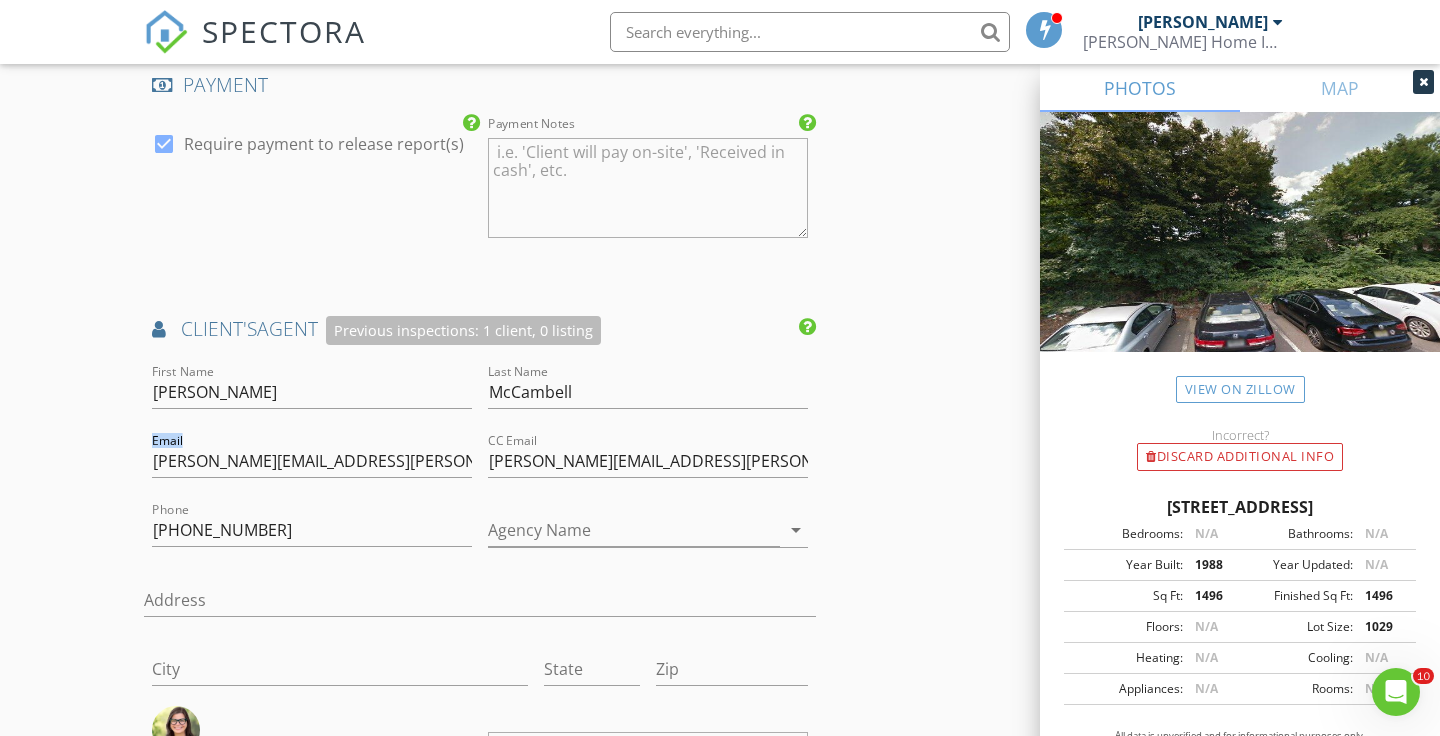 click on "New Inspection
Click here to use the New Order Form
INSPECTOR(S)
check_box   Robert Stout   PRIMARY   Robert Stout arrow_drop_down   check_box_outline_blank Robert Stout specifically requested
Date/Time
07/15/2025 3:00 PM
Location
Address Search       Address 2507 Park Pl   Unit   City Springfield   State NJ   Zip 07081   County Union     Square Feet 1496   Year Built 1988   Foundation arrow_drop_down     Robert Stout     8.2 miles     (17 minutes)
client
check_box Enable Client CC email for this inspection   Client Search     check_box_outline_blank Client is a Company/Organization     First Name Selome   Last Name Hailemeskel   Email dselome@gmail.com   CC Email   Phone 862-213-7486   Address   City   State   Zip       Notes   Private Notes
ADD ADDITIONAL client
check_box_outline_blank" at bounding box center (720, -326) 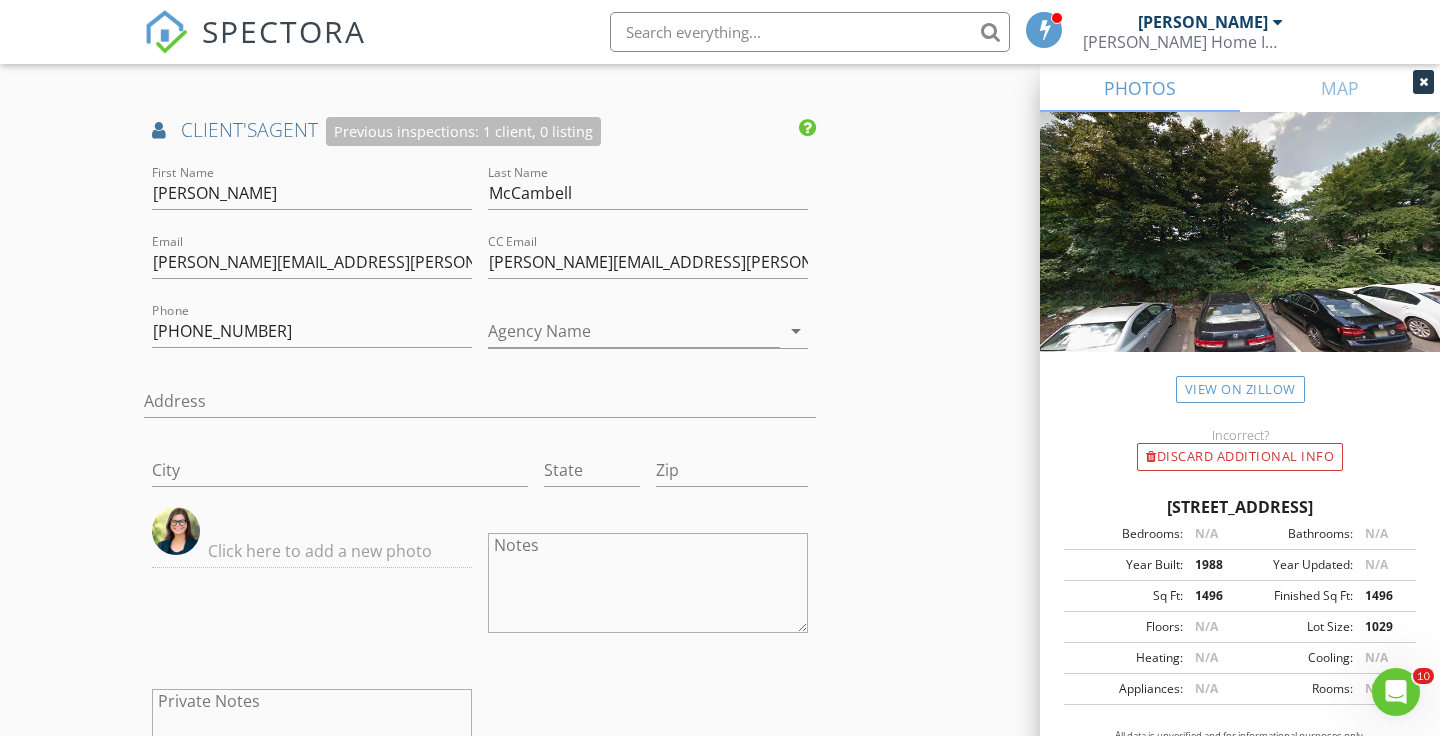 scroll, scrollTop: 2966, scrollLeft: 0, axis: vertical 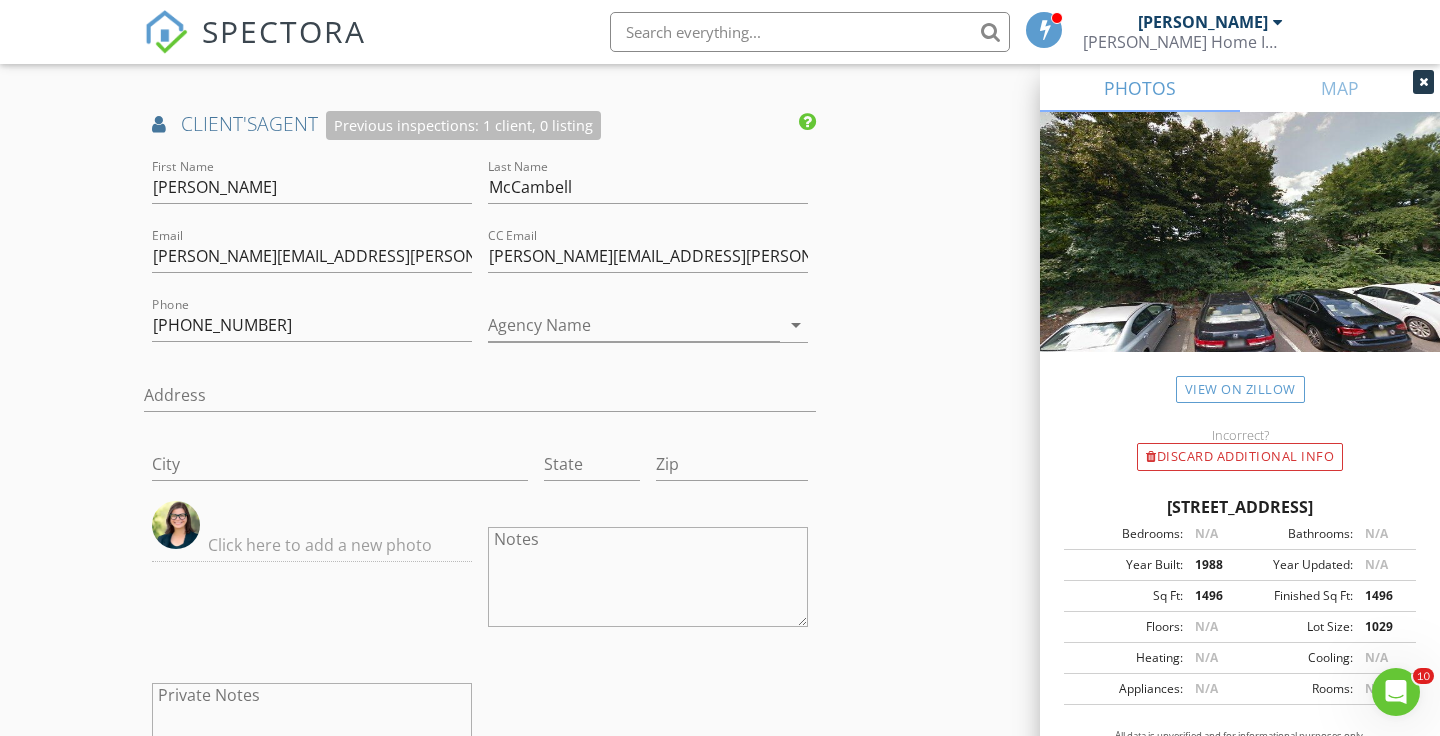 click at bounding box center (176, 525) 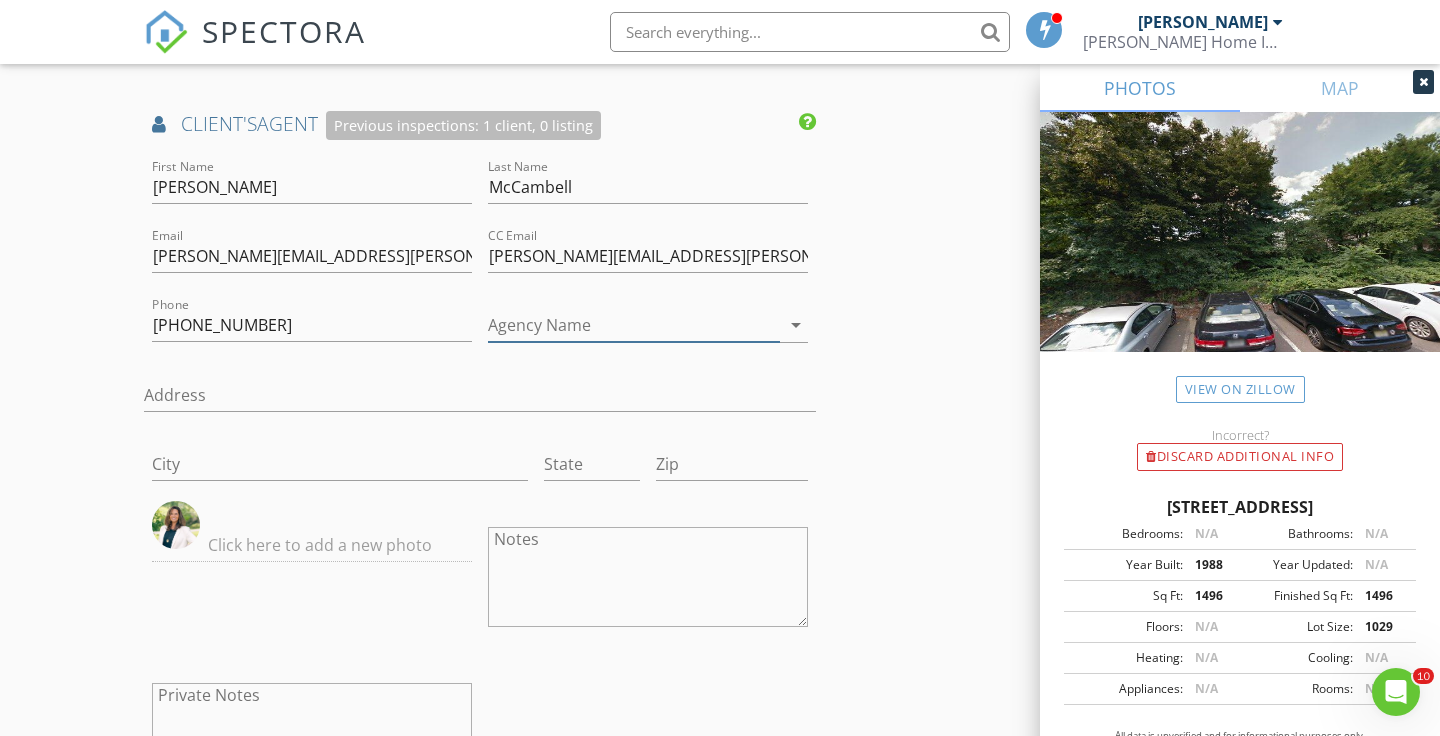 click on "arrow_drop_down" at bounding box center [796, 325] 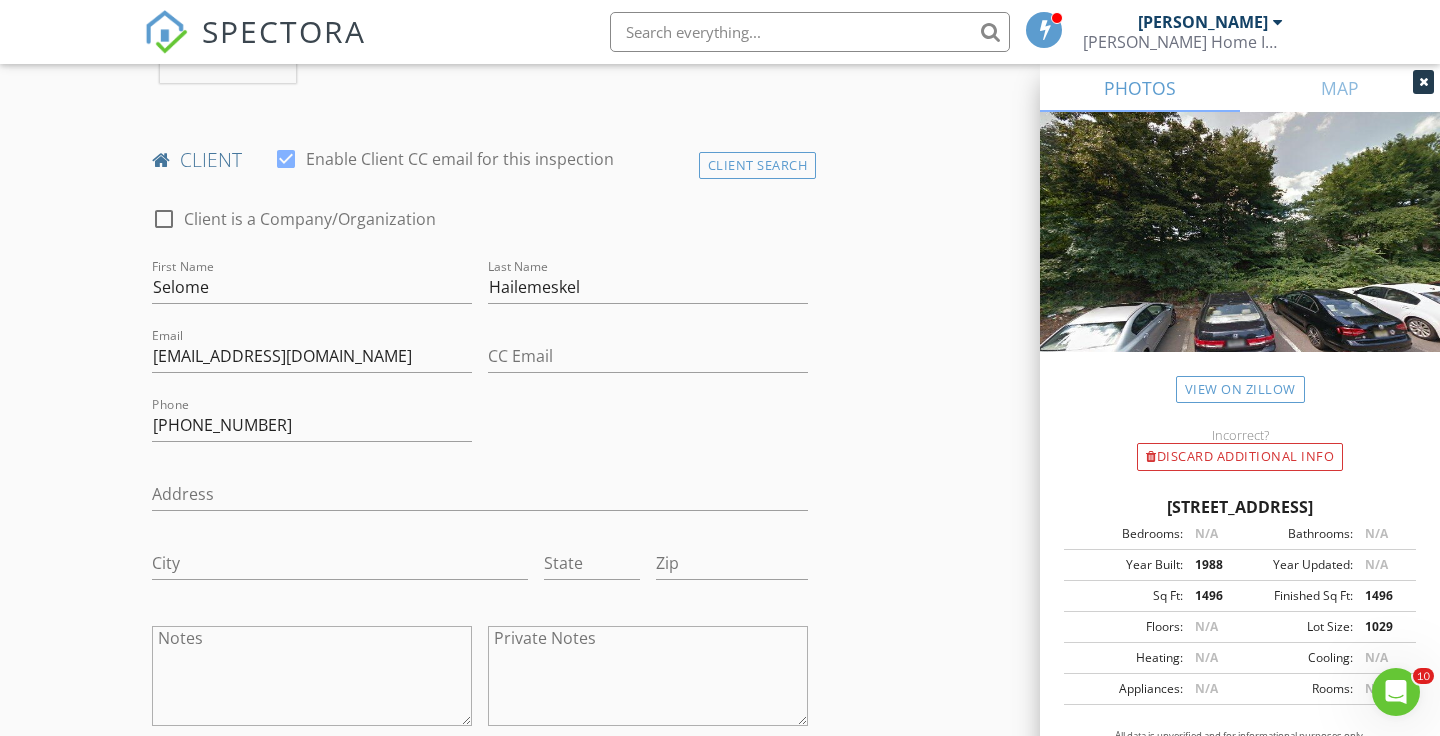 scroll, scrollTop: 944, scrollLeft: 0, axis: vertical 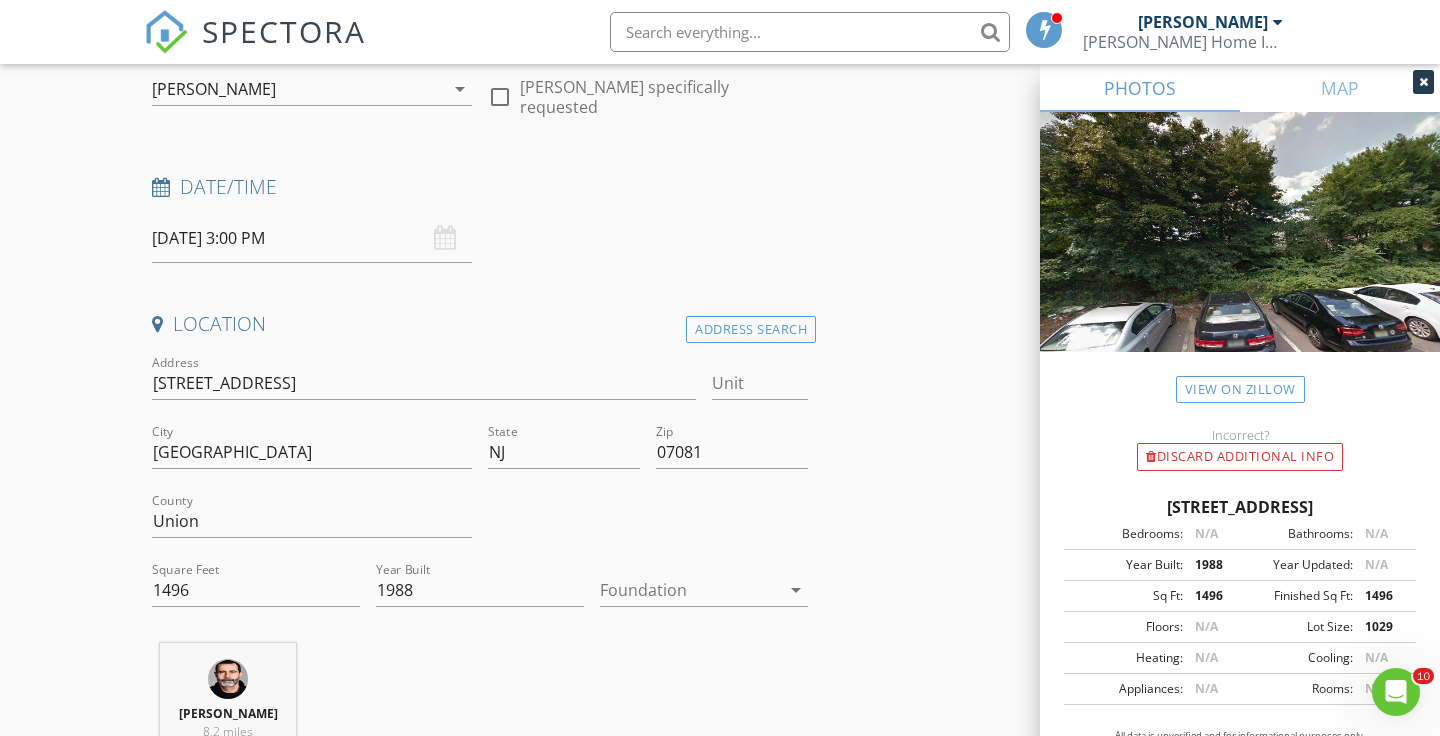 click on "[DATE] 3:00 PM" at bounding box center [312, 238] 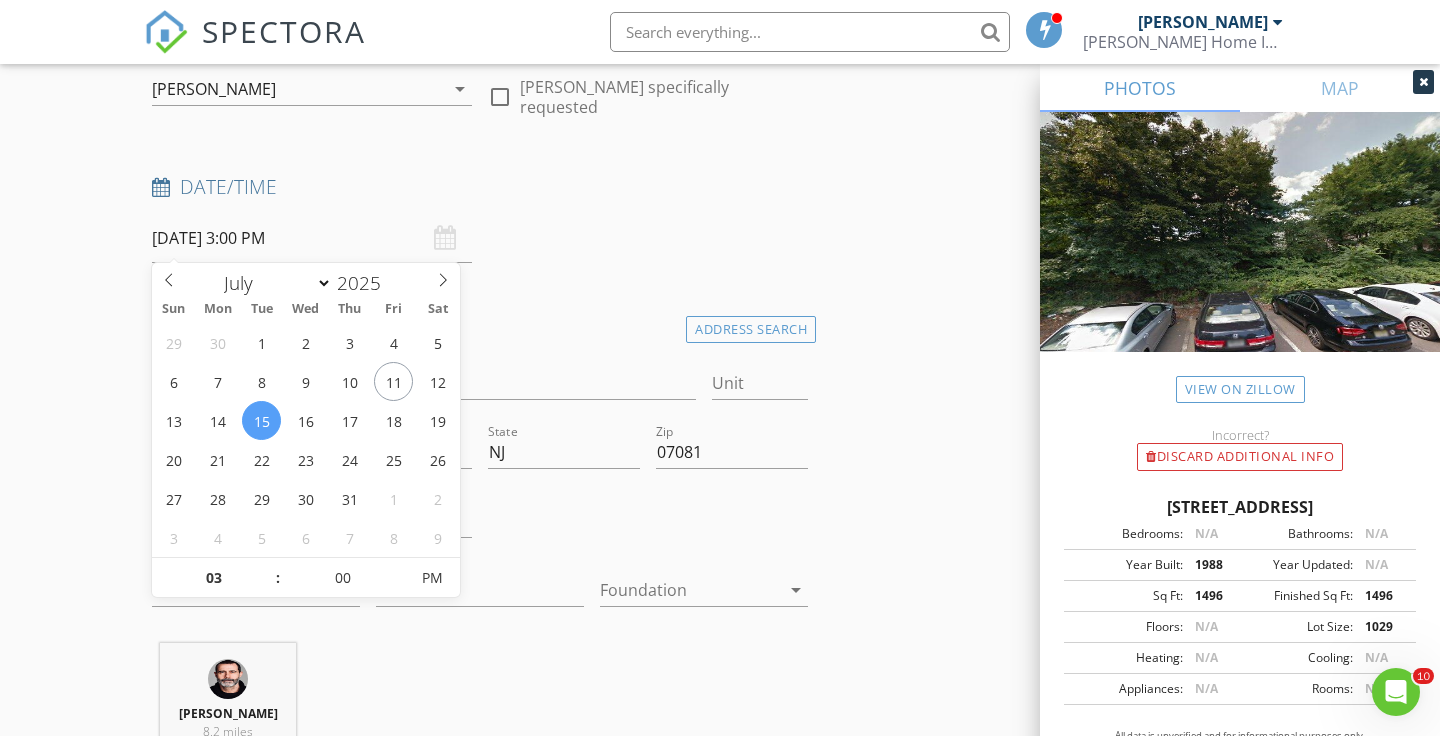 click on "New Inspection
Click here to use the New Order Form
INSPECTOR(S)
check_box   Robert Stout   PRIMARY   Robert Stout arrow_drop_down   check_box_outline_blank Robert Stout specifically requested
Date/Time
07/15/2025 3:00 PM
Location
Address Search       Address 2507 Park Pl   Unit   City Springfield   State NJ   Zip 07081   County Union     Square Feet 1496   Year Built 1988   Foundation arrow_drop_down     Robert Stout     8.2 miles     (17 minutes)
client
check_box Enable Client CC email for this inspection   Client Search     check_box_outline_blank Client is a Company/Organization     First Name Selome   Last Name Hailemeskel   Email dselome@gmail.com   CC Email   Phone 862-213-7486   Address   City   State   Zip       Notes   Private Notes
ADD ADDITIONAL client
check_box_outline_blank" at bounding box center [720, 2199] 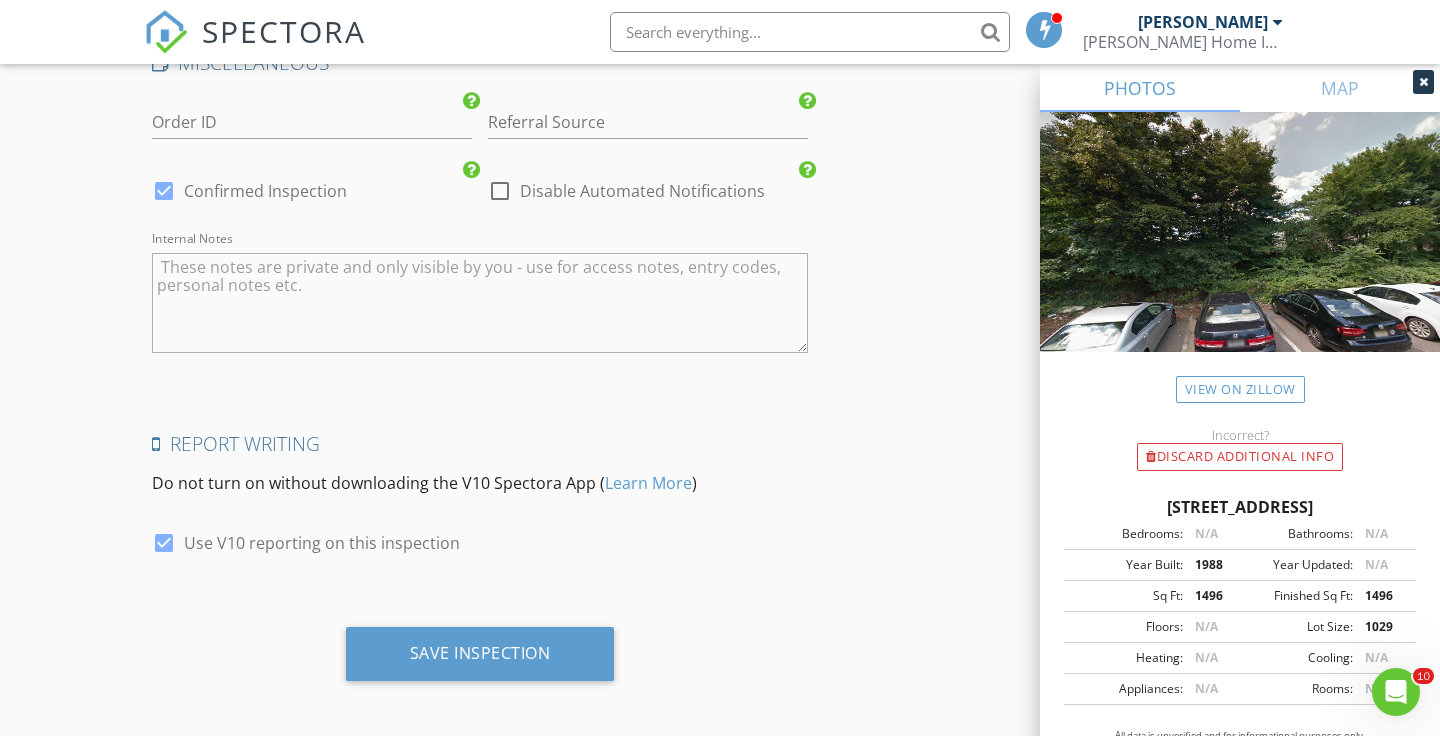 scroll, scrollTop: 3988, scrollLeft: 0, axis: vertical 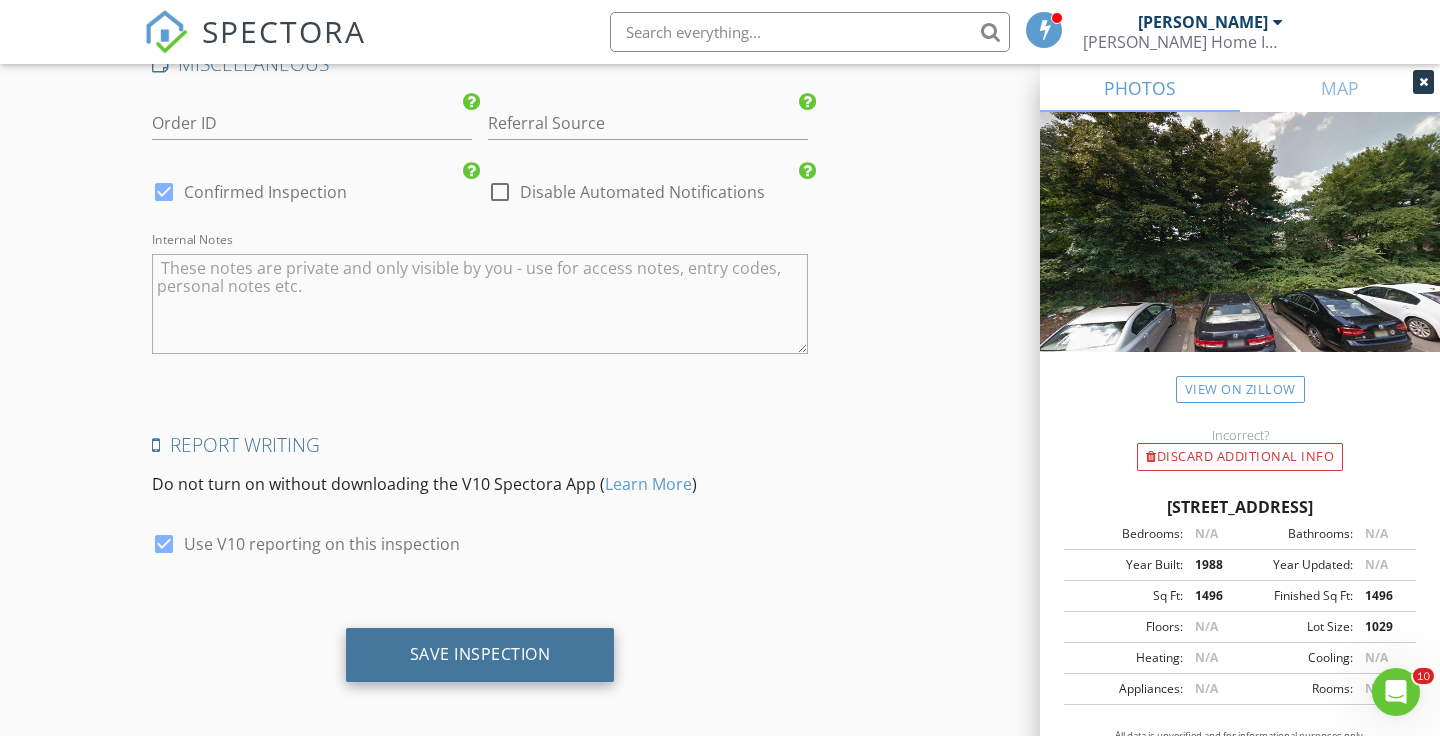 click on "Save Inspection" at bounding box center [480, 654] 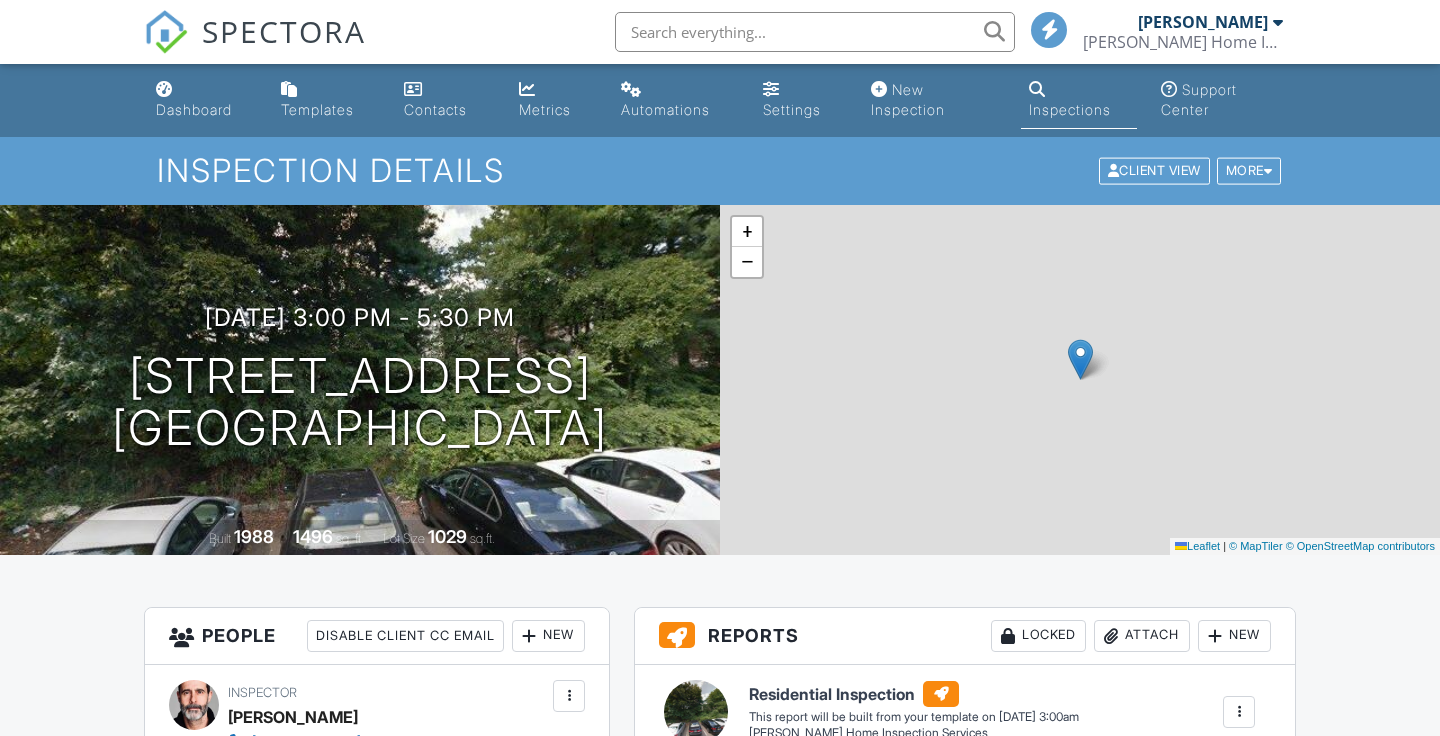scroll, scrollTop: 0, scrollLeft: 0, axis: both 